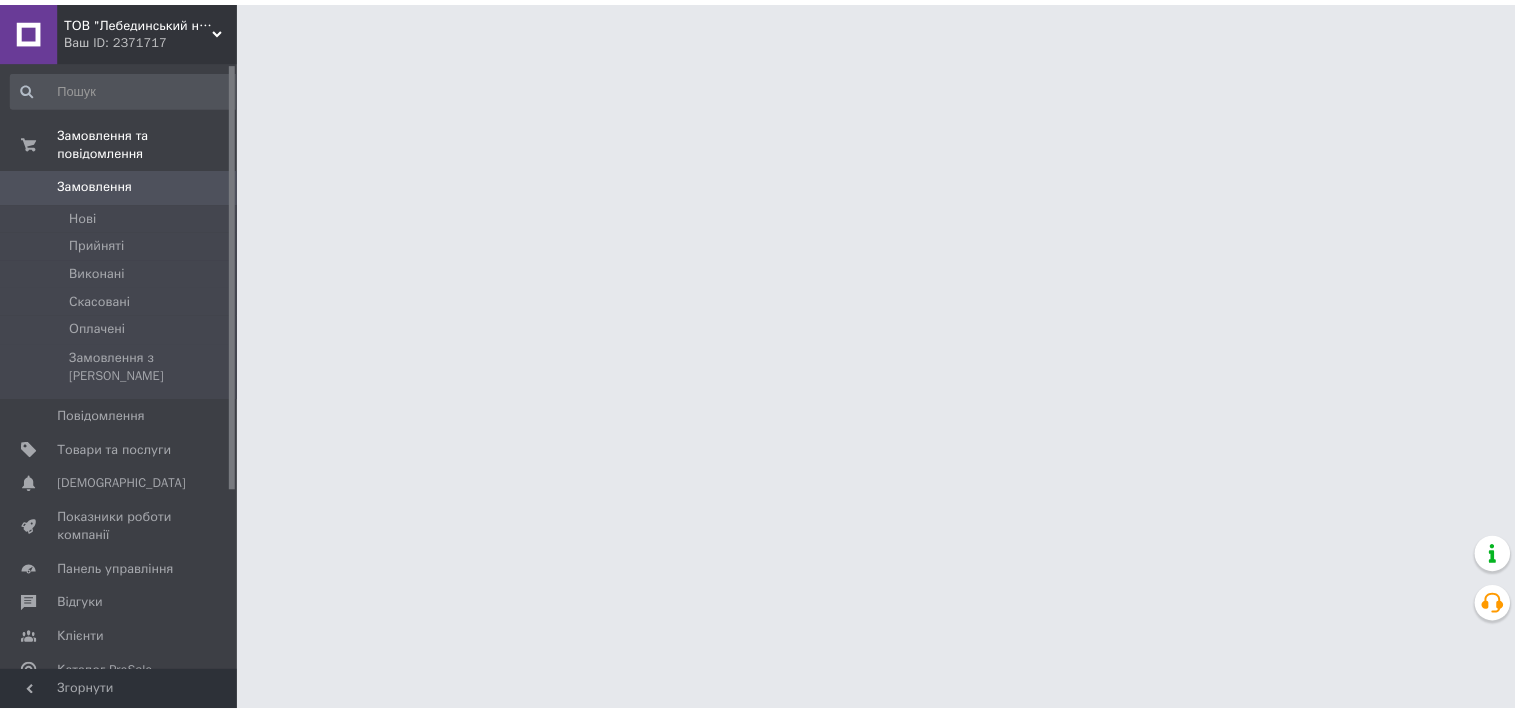 scroll, scrollTop: 0, scrollLeft: 0, axis: both 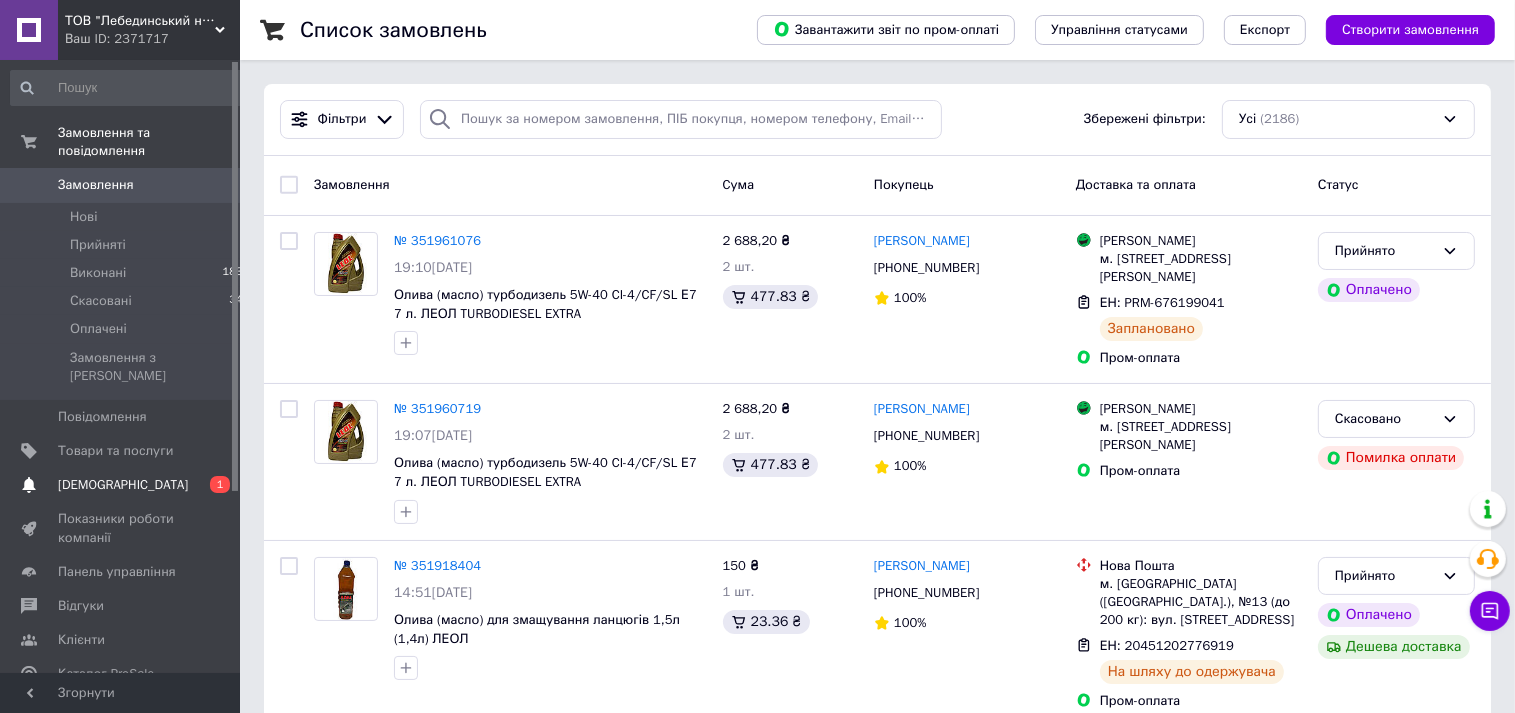 click on "[DEMOGRAPHIC_DATA]" at bounding box center [123, 485] 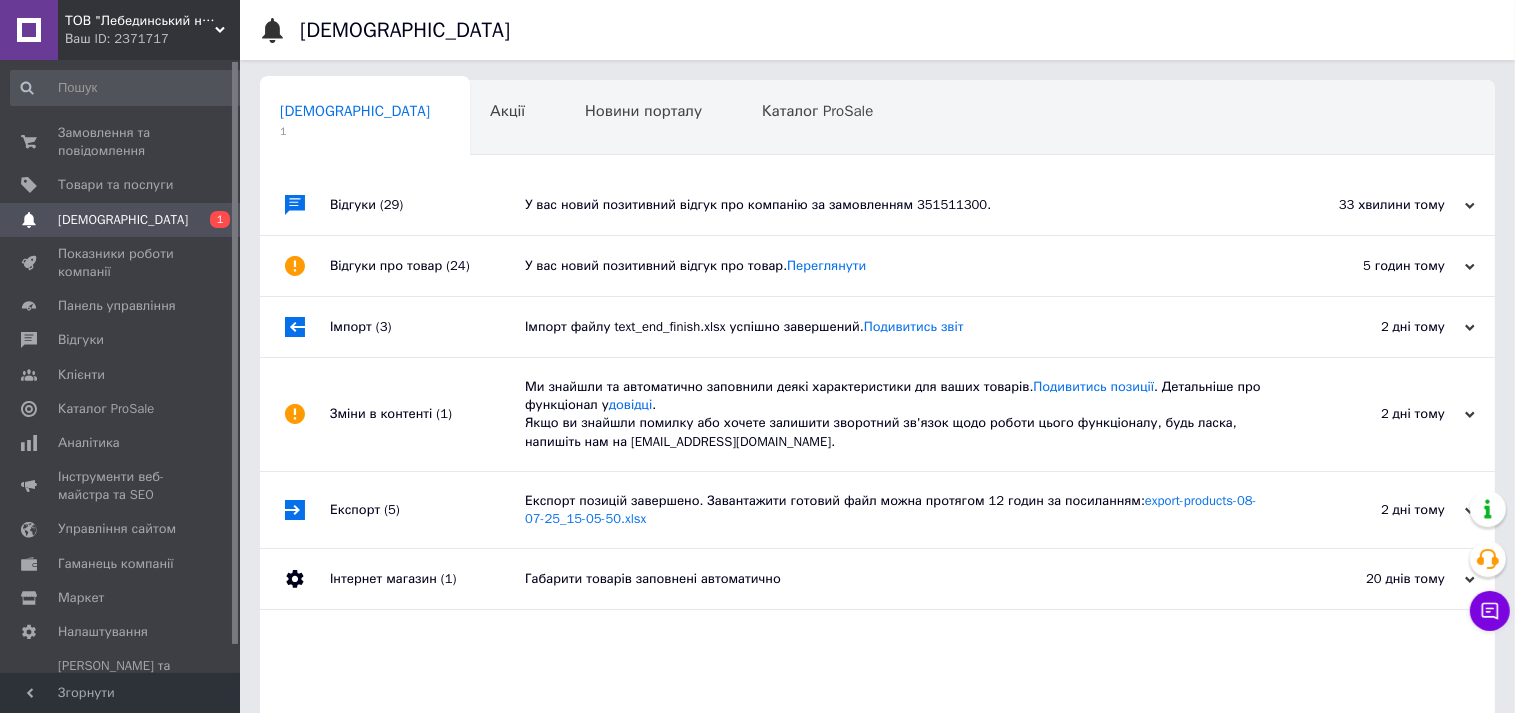 click on "У вас новий позитивний відгук про компанію за замовленням 351511300." at bounding box center (900, 205) 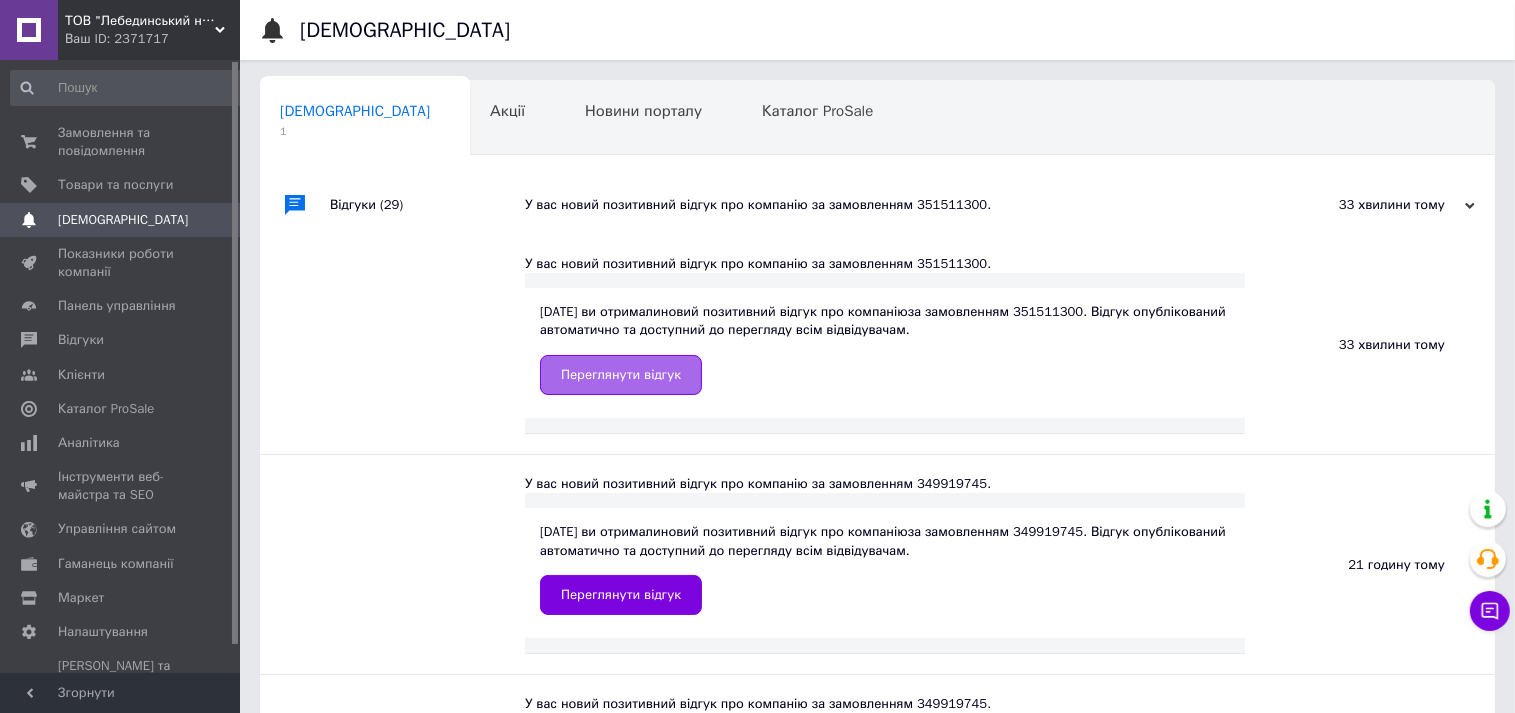 click on "Переглянути відгук" at bounding box center [621, 375] 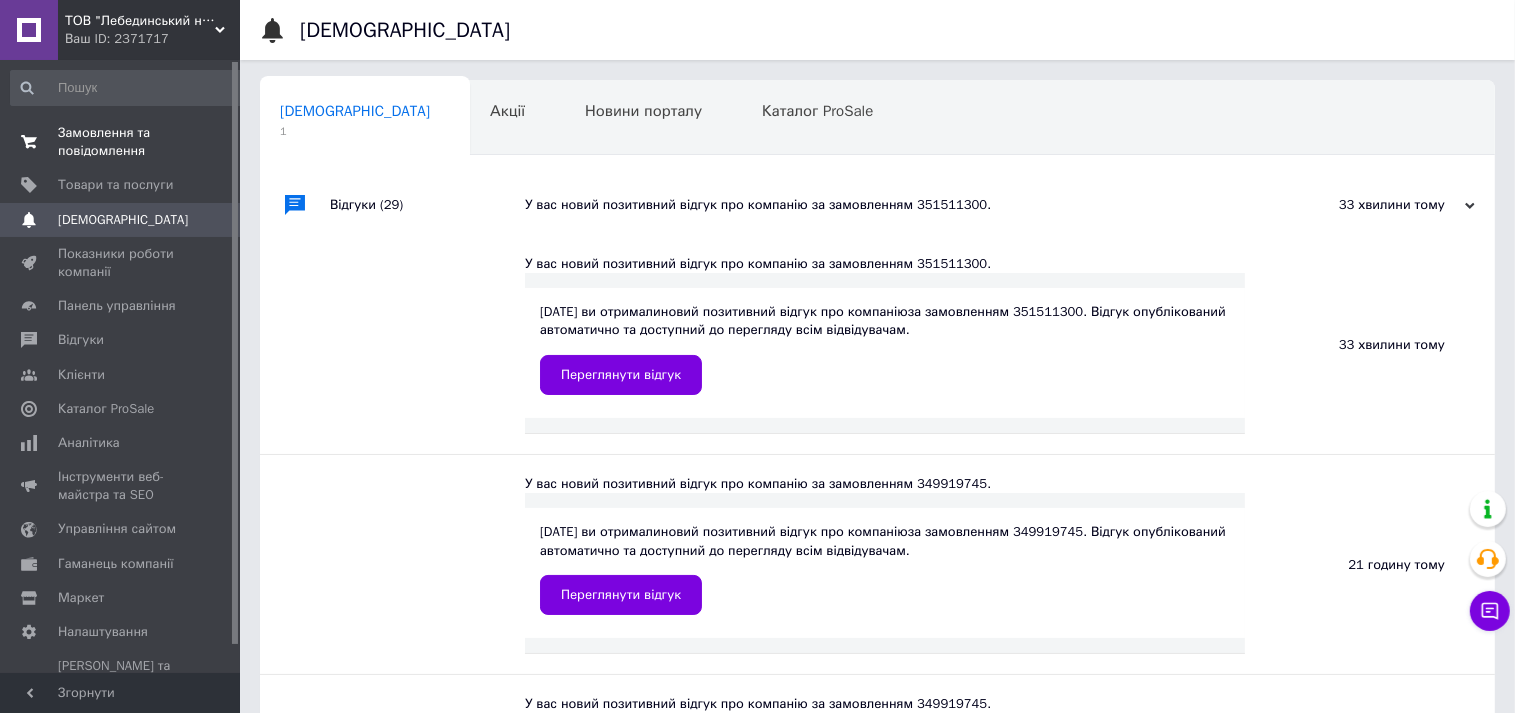 click on "Замовлення та повідомлення" at bounding box center [121, 142] 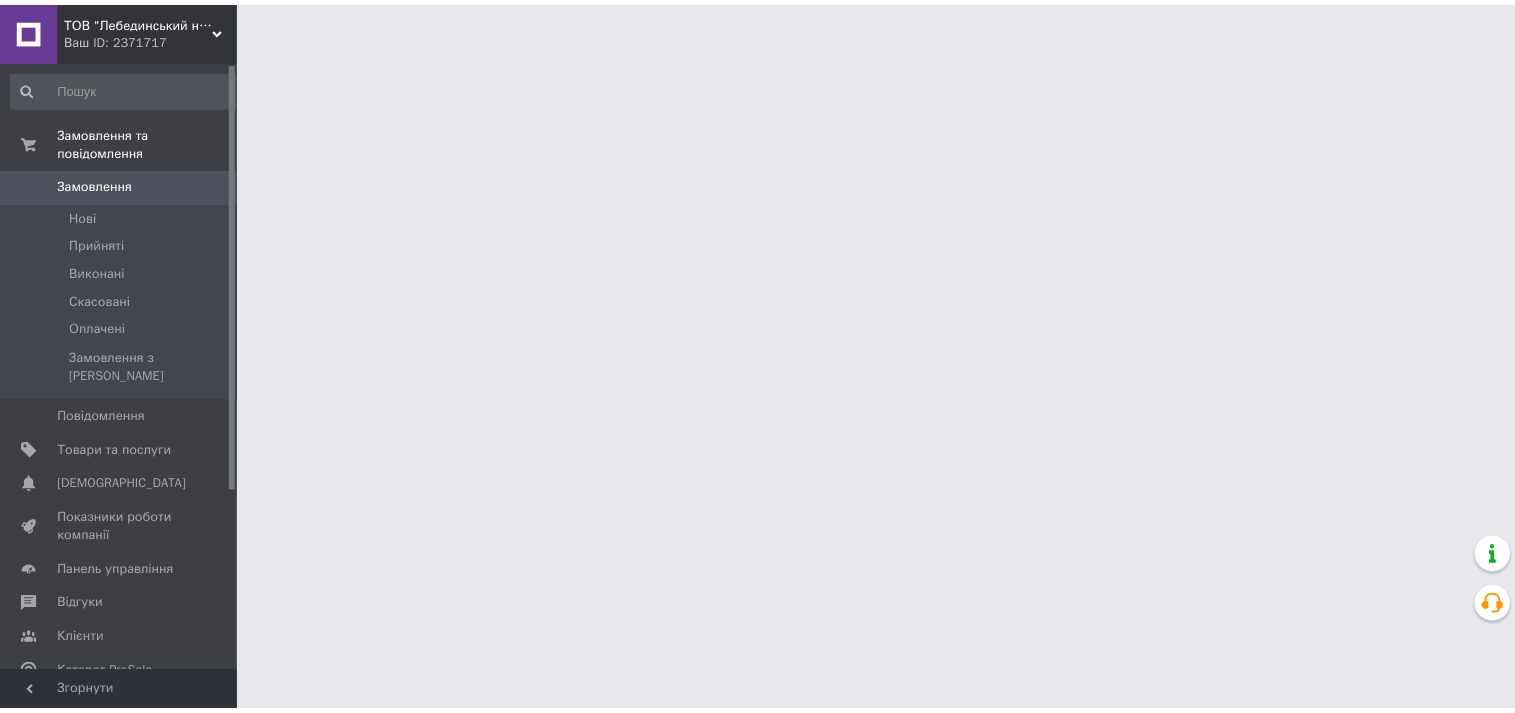 scroll, scrollTop: 0, scrollLeft: 0, axis: both 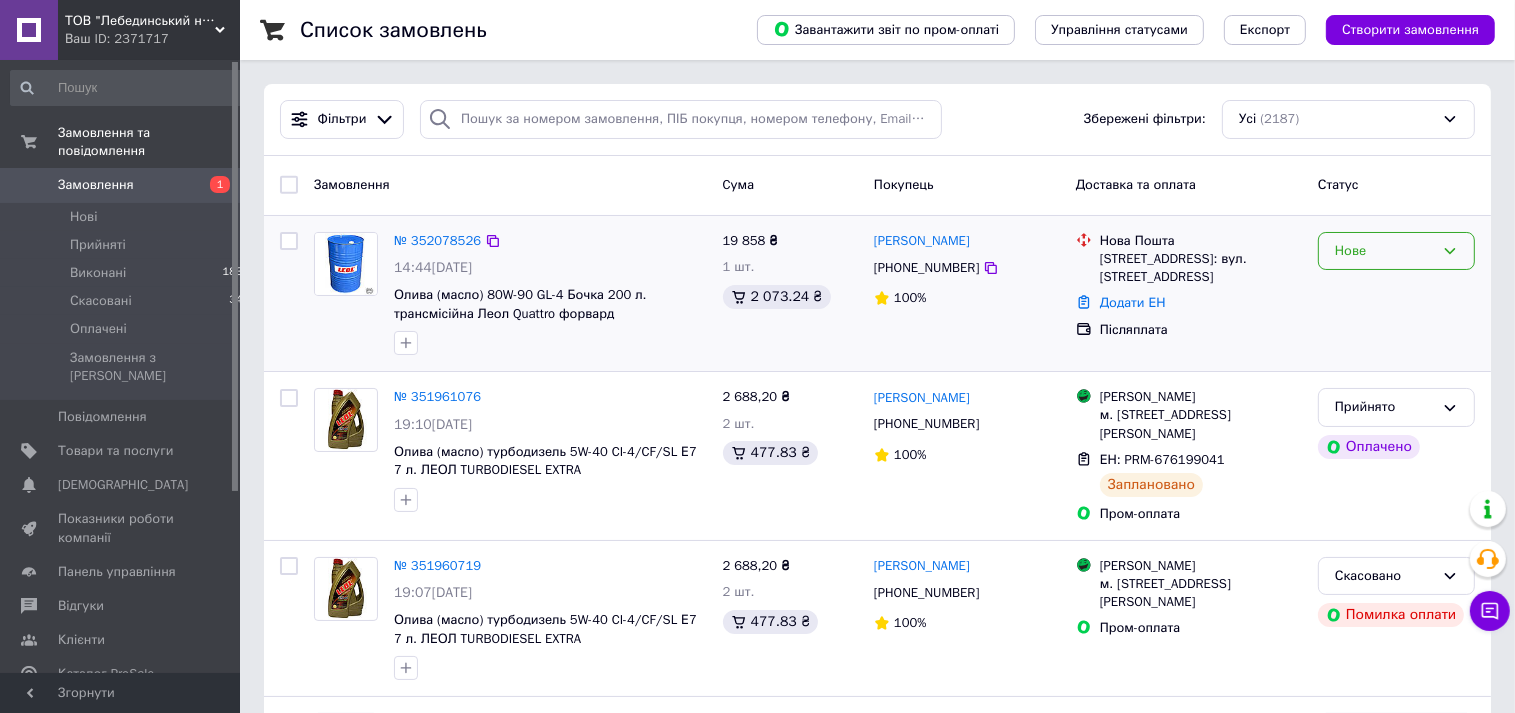 click 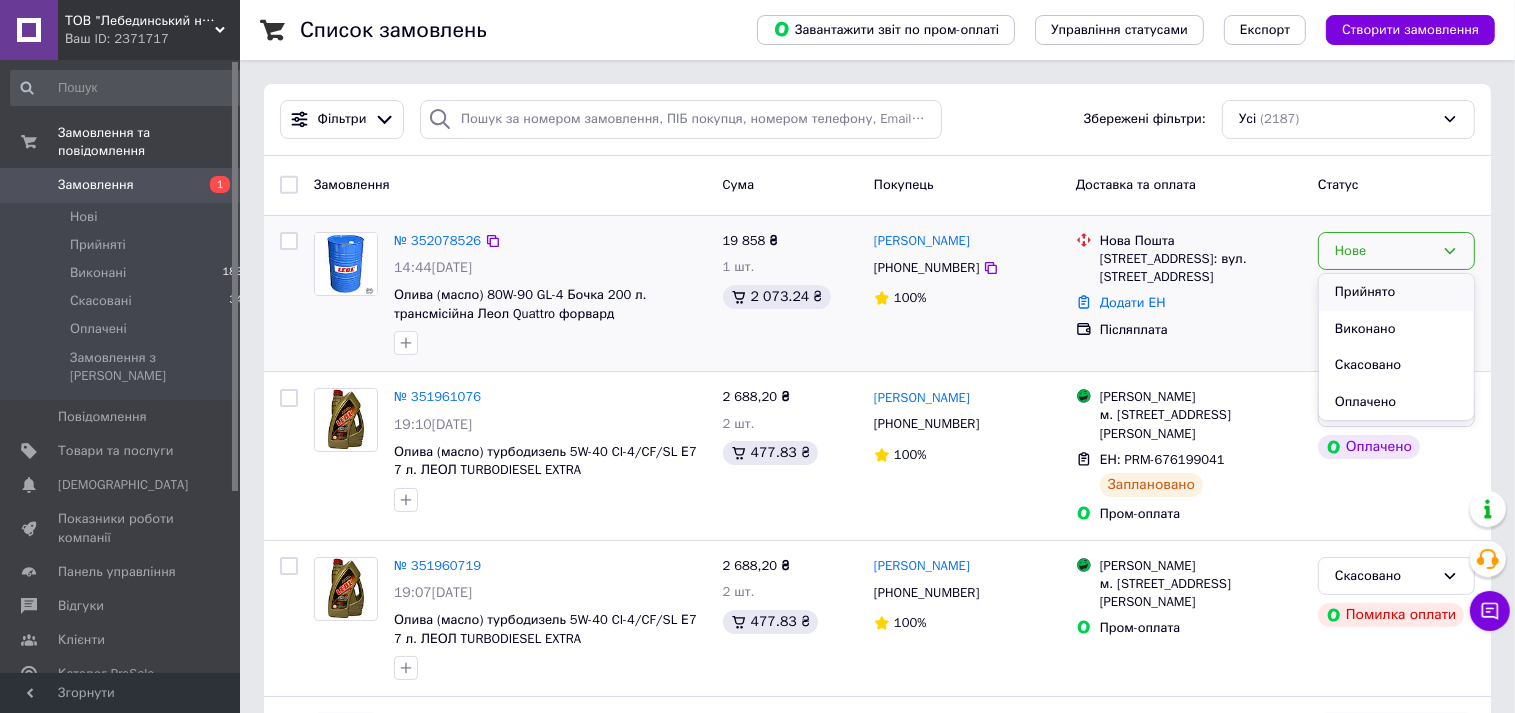 click on "Прийнято" at bounding box center [1396, 292] 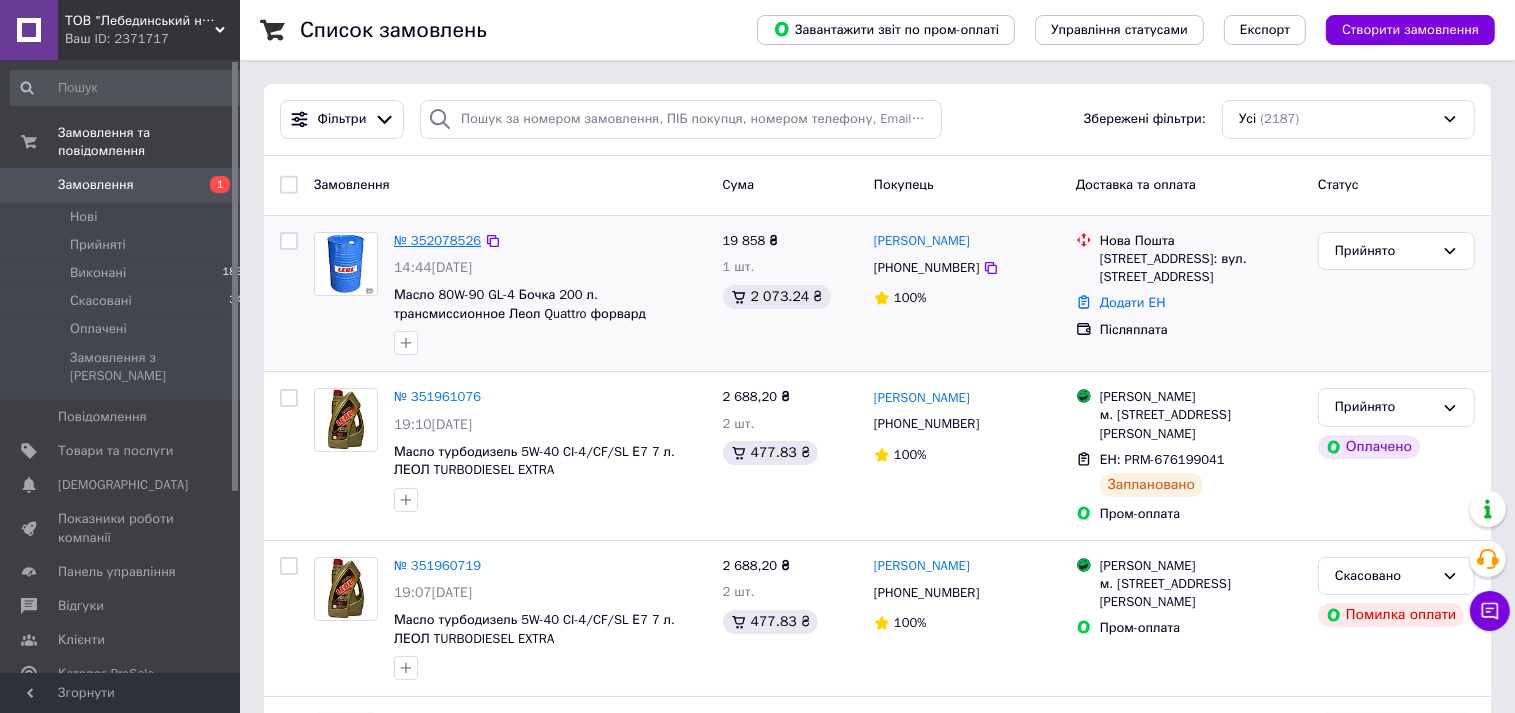 click on "№ 352078526" at bounding box center (437, 240) 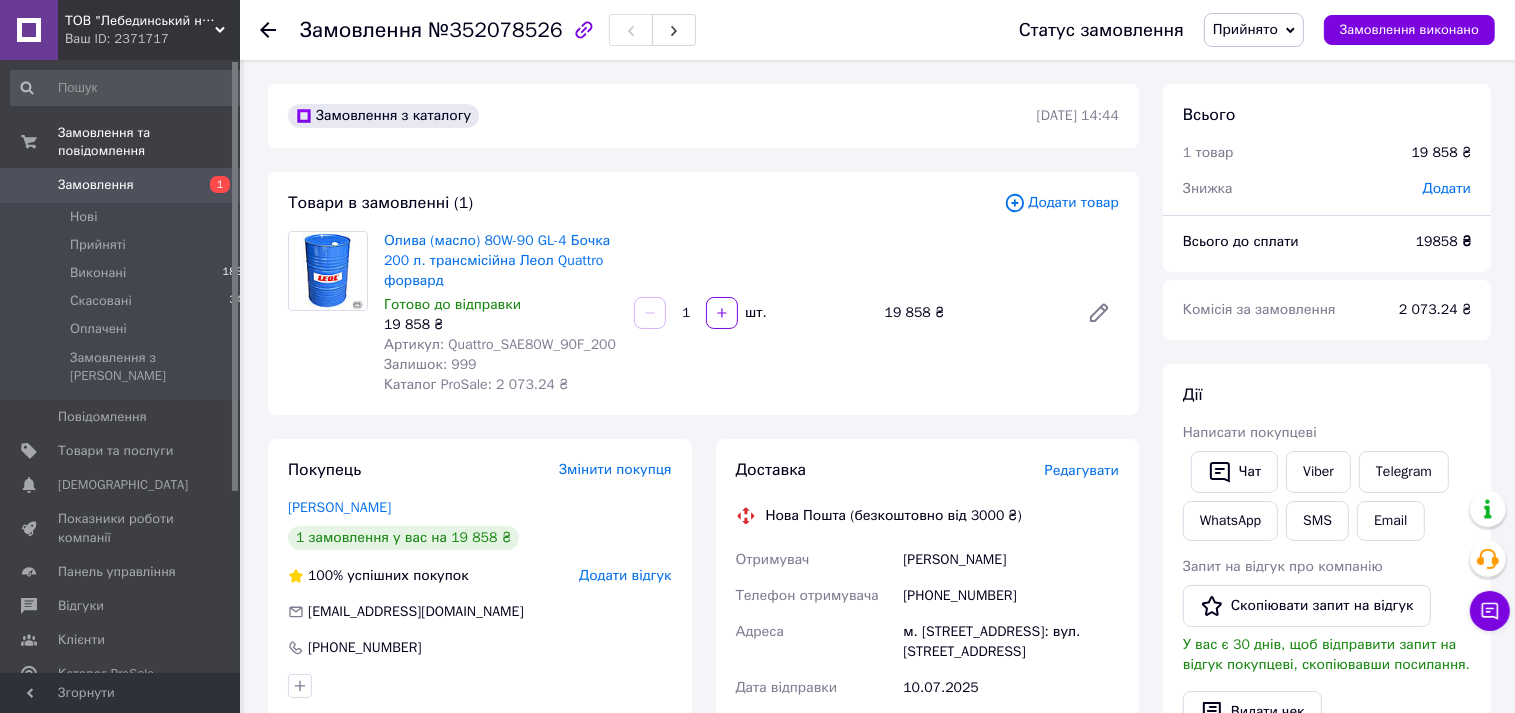 click on "Редагувати" at bounding box center (1082, 470) 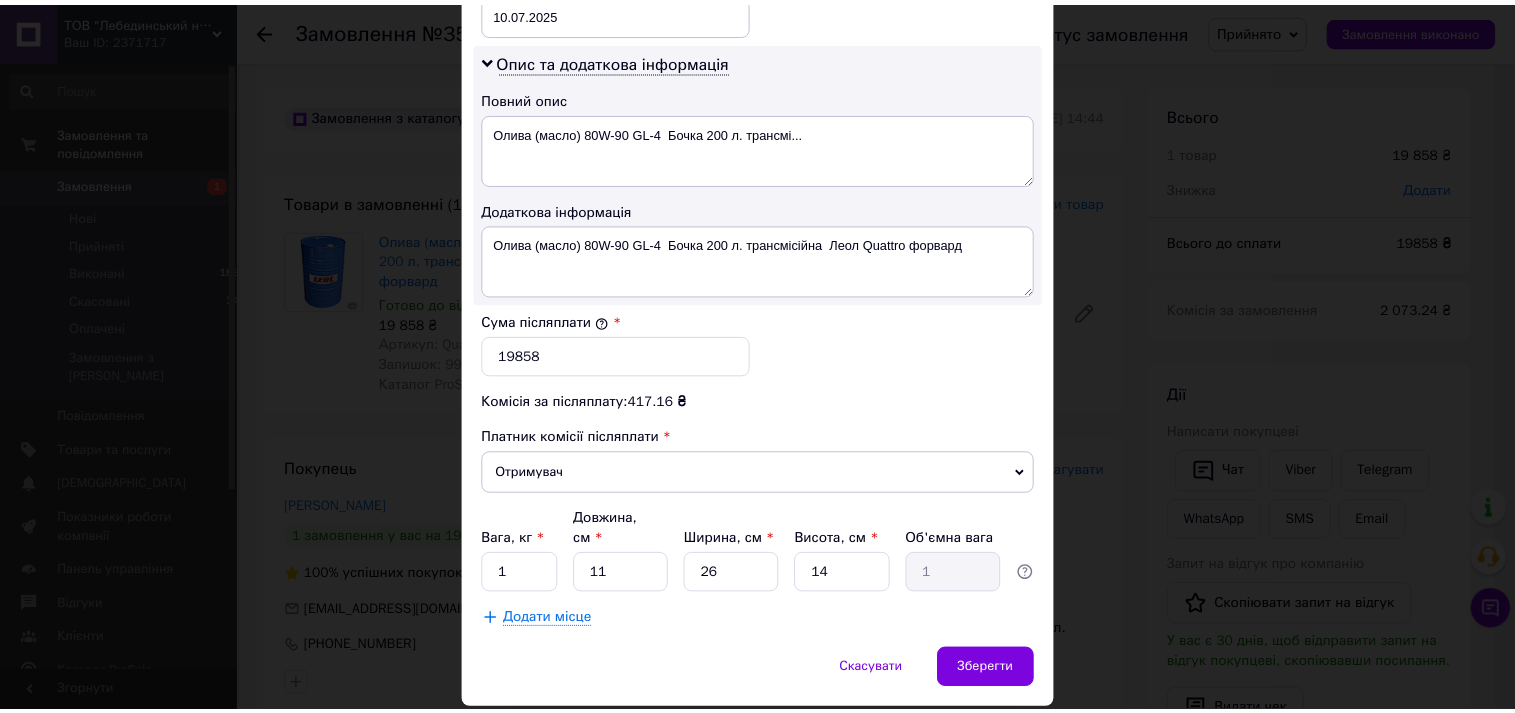 scroll, scrollTop: 994, scrollLeft: 0, axis: vertical 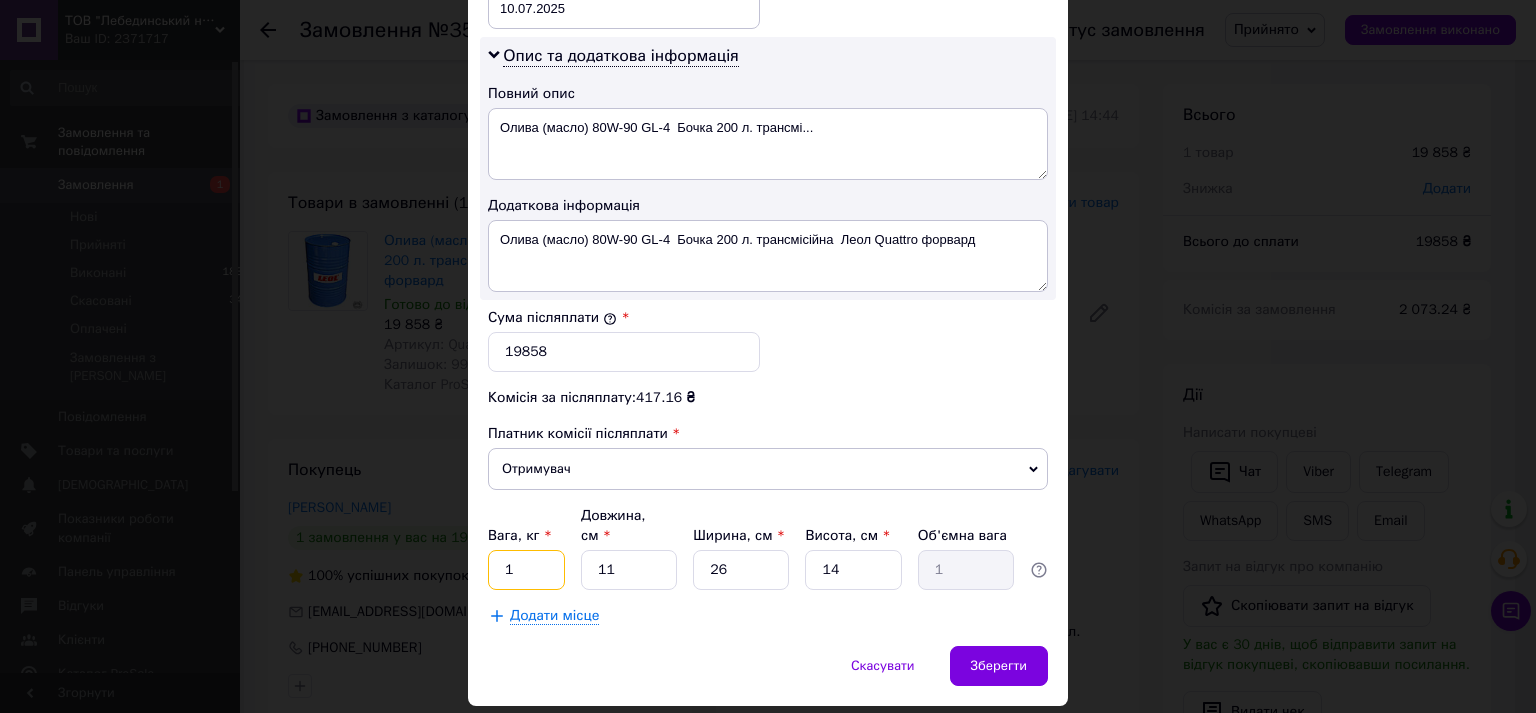 drag, startPoint x: 489, startPoint y: 590, endPoint x: 512, endPoint y: 588, distance: 23.086792 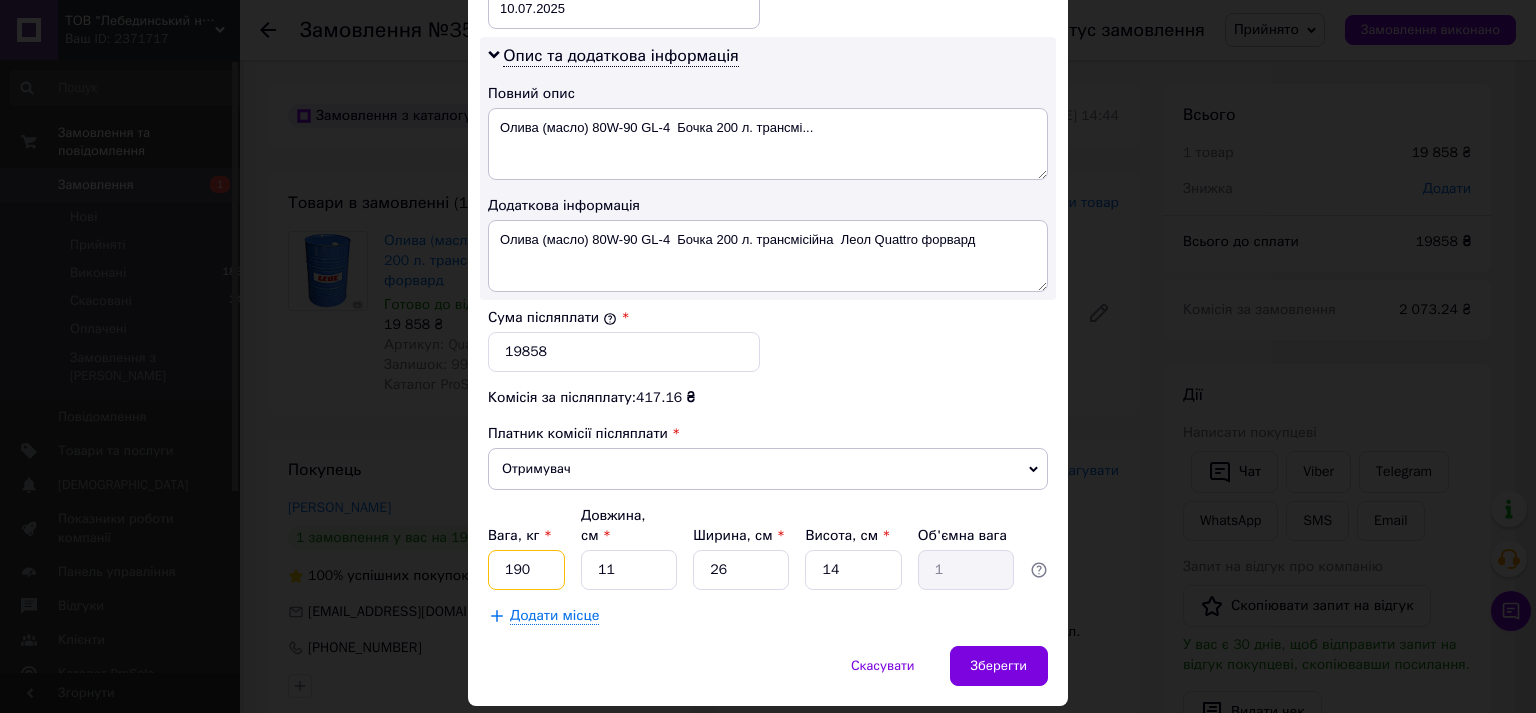 drag, startPoint x: 492, startPoint y: 583, endPoint x: 520, endPoint y: 585, distance: 28.071337 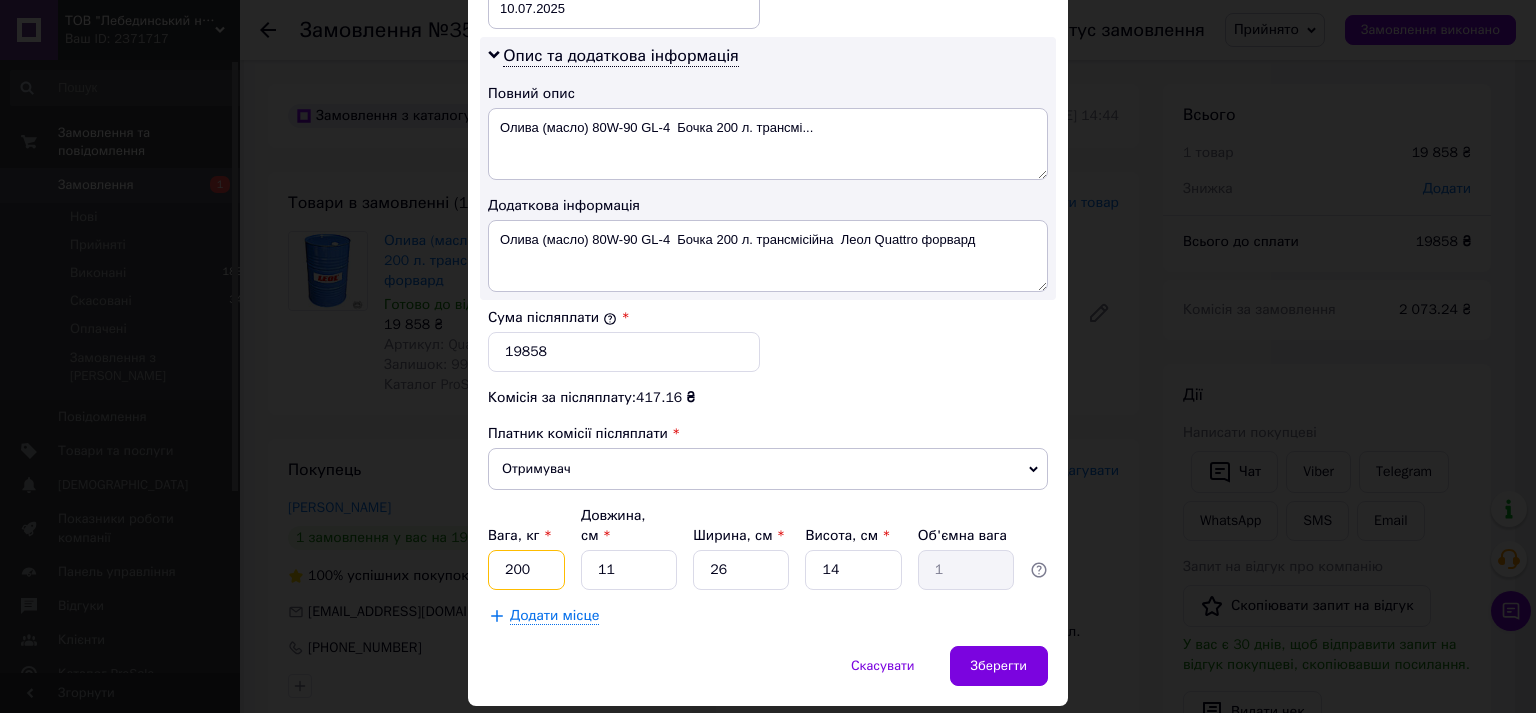 type on "200" 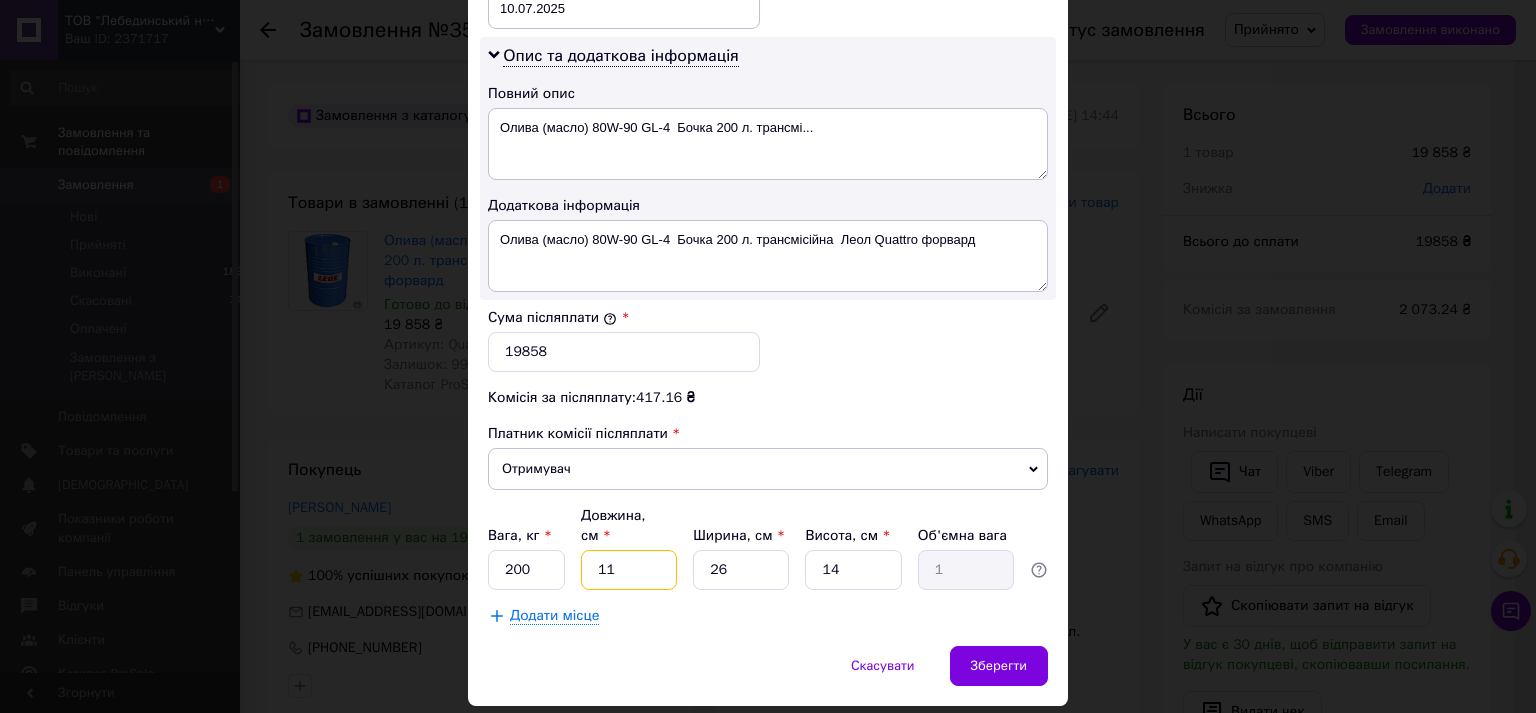 drag, startPoint x: 588, startPoint y: 582, endPoint x: 608, endPoint y: 585, distance: 20.22375 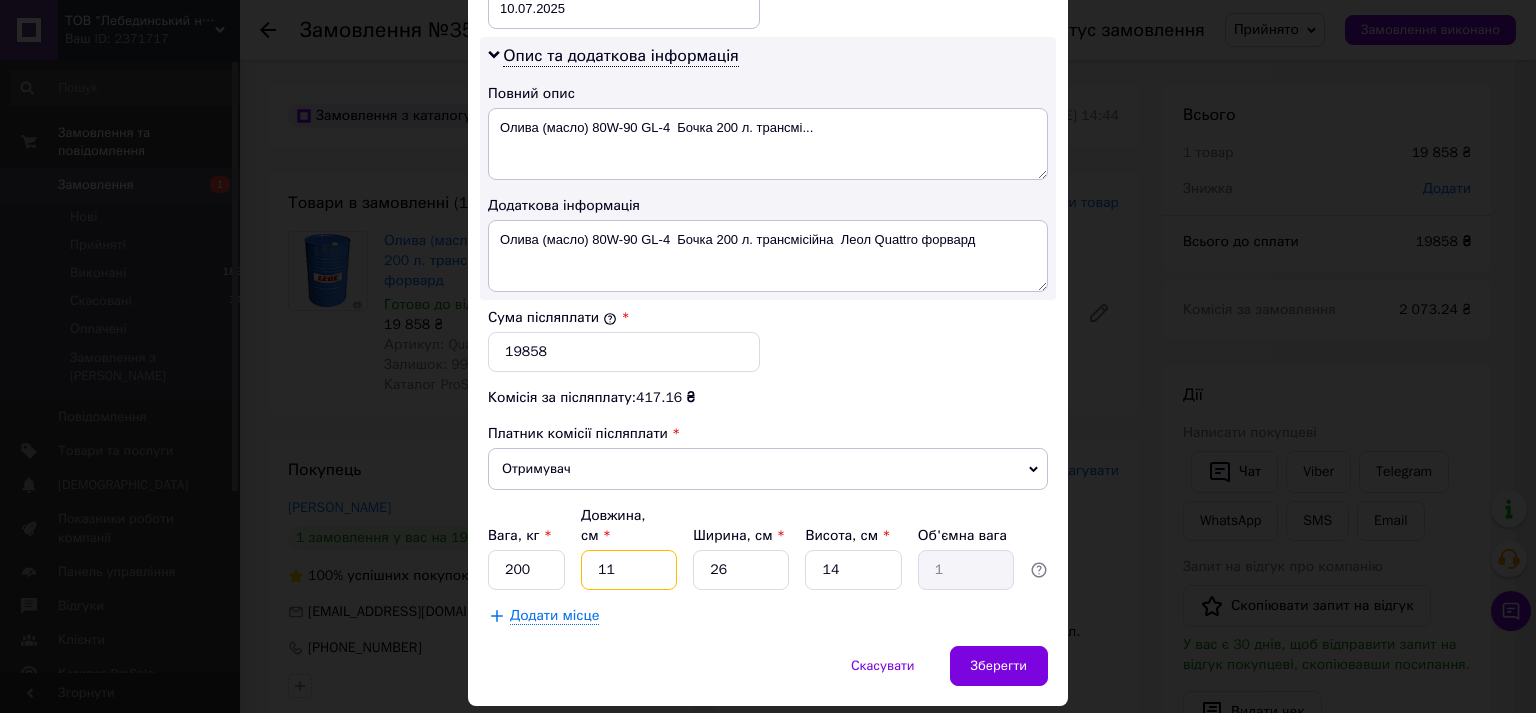 type on "6" 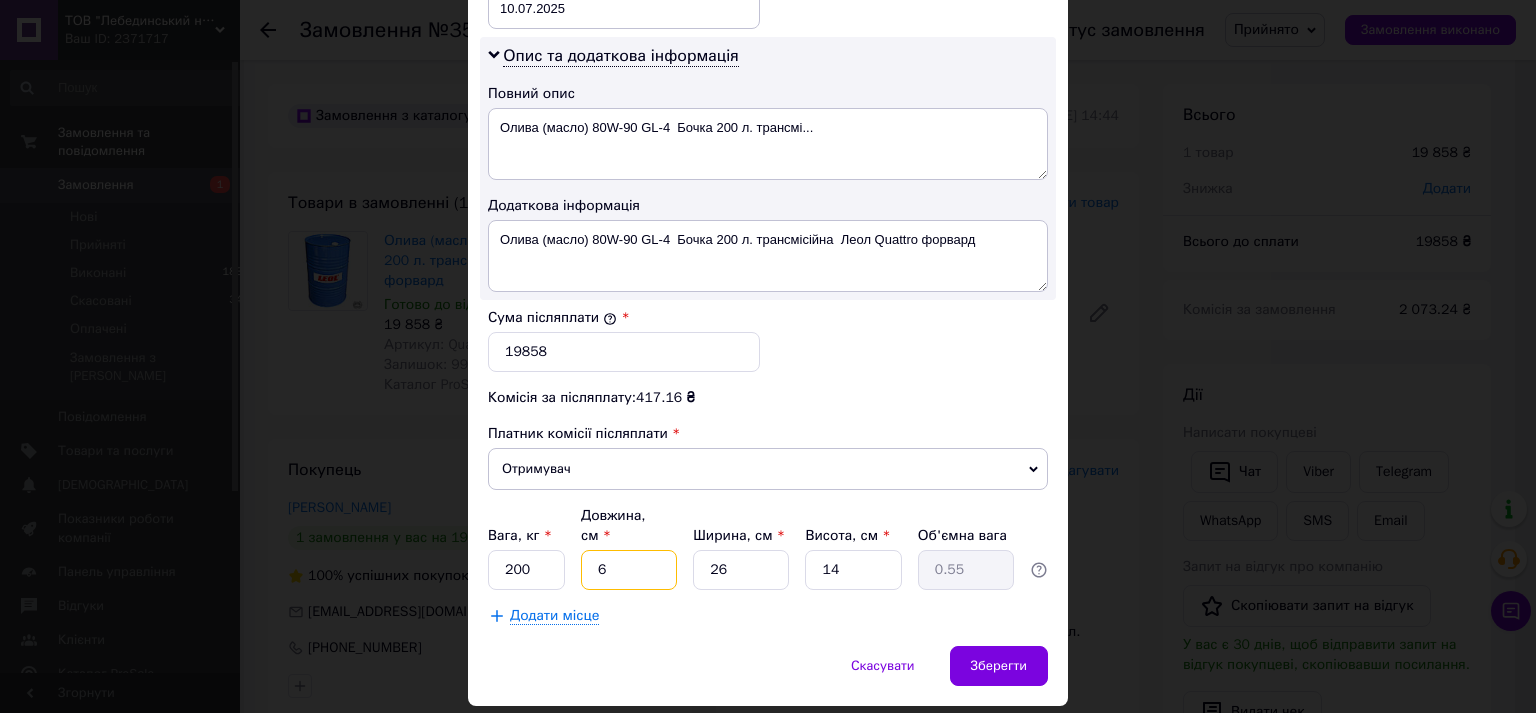 type on "60" 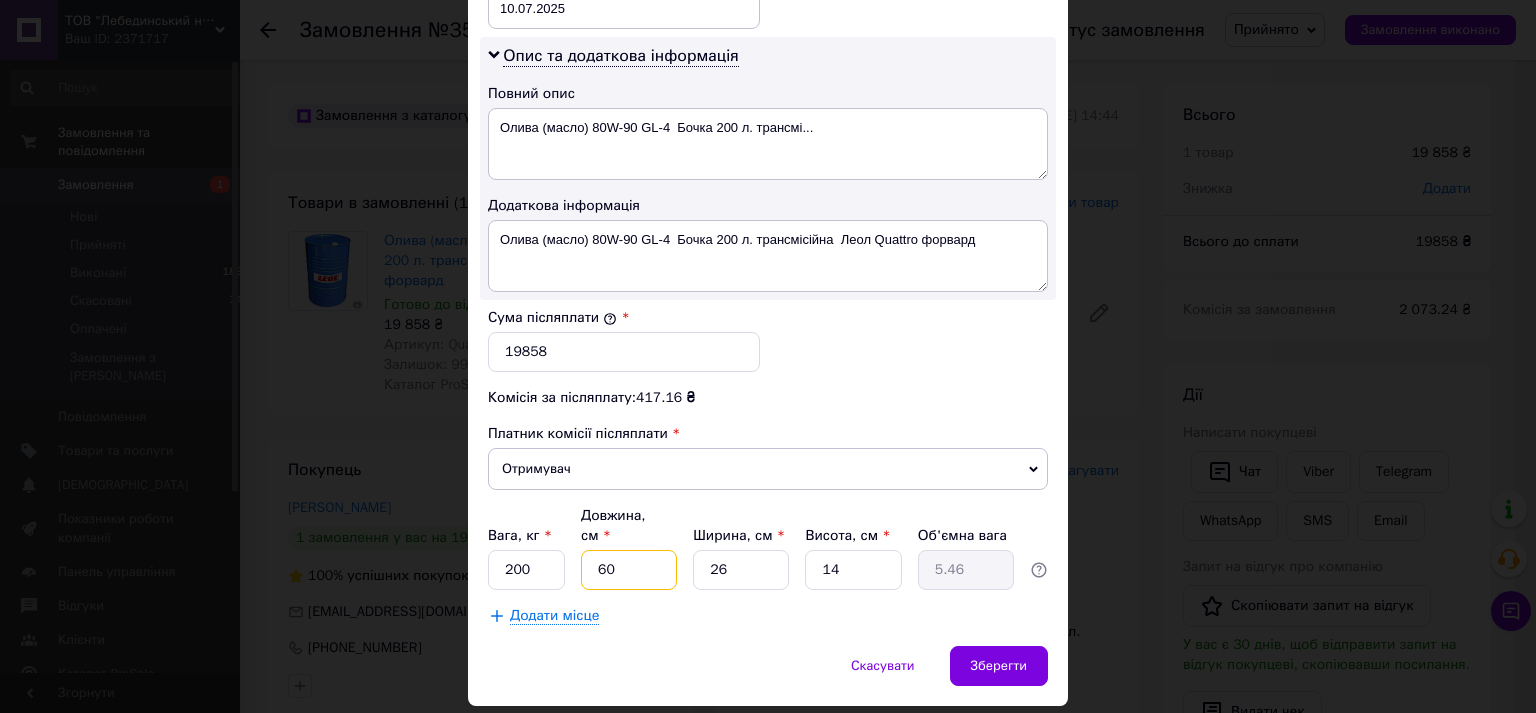 type on "60" 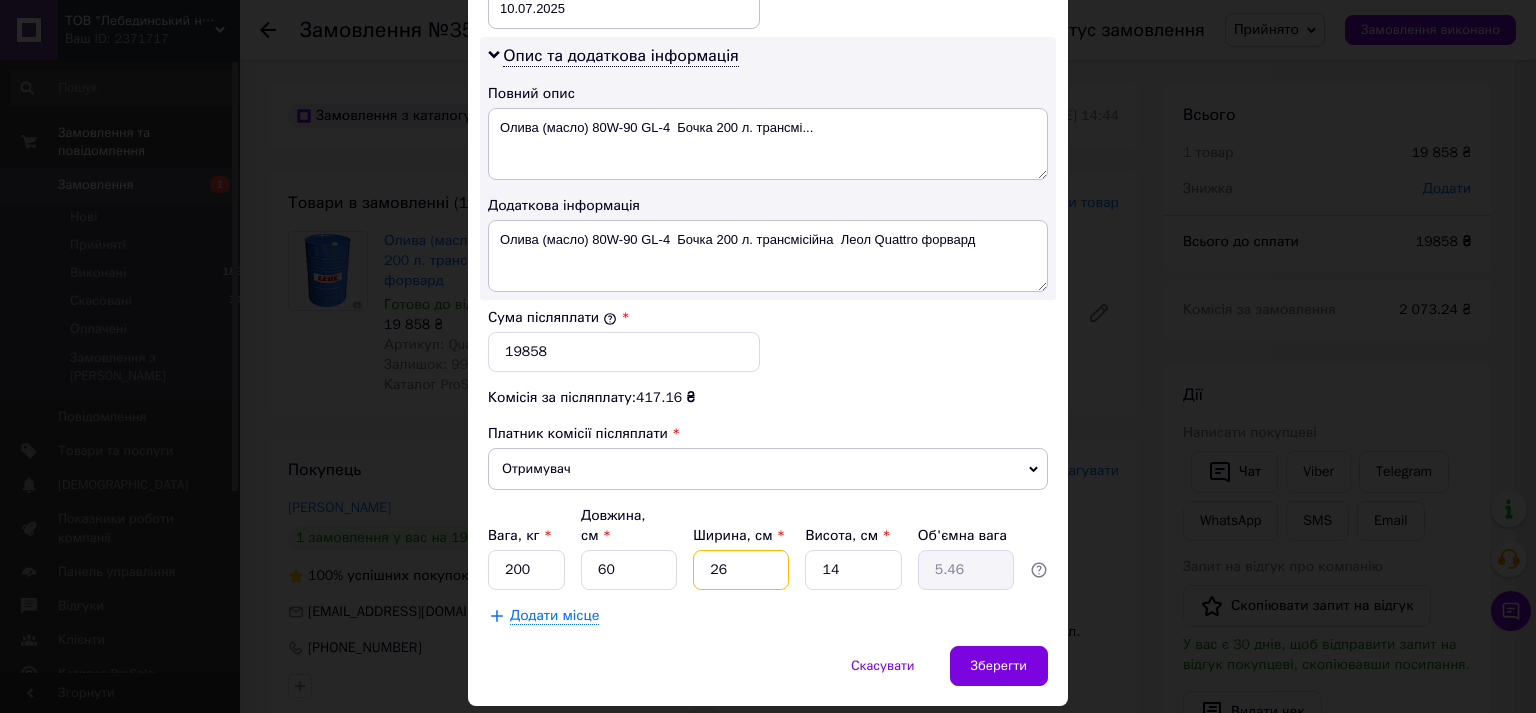 drag, startPoint x: 702, startPoint y: 584, endPoint x: 726, endPoint y: 584, distance: 24 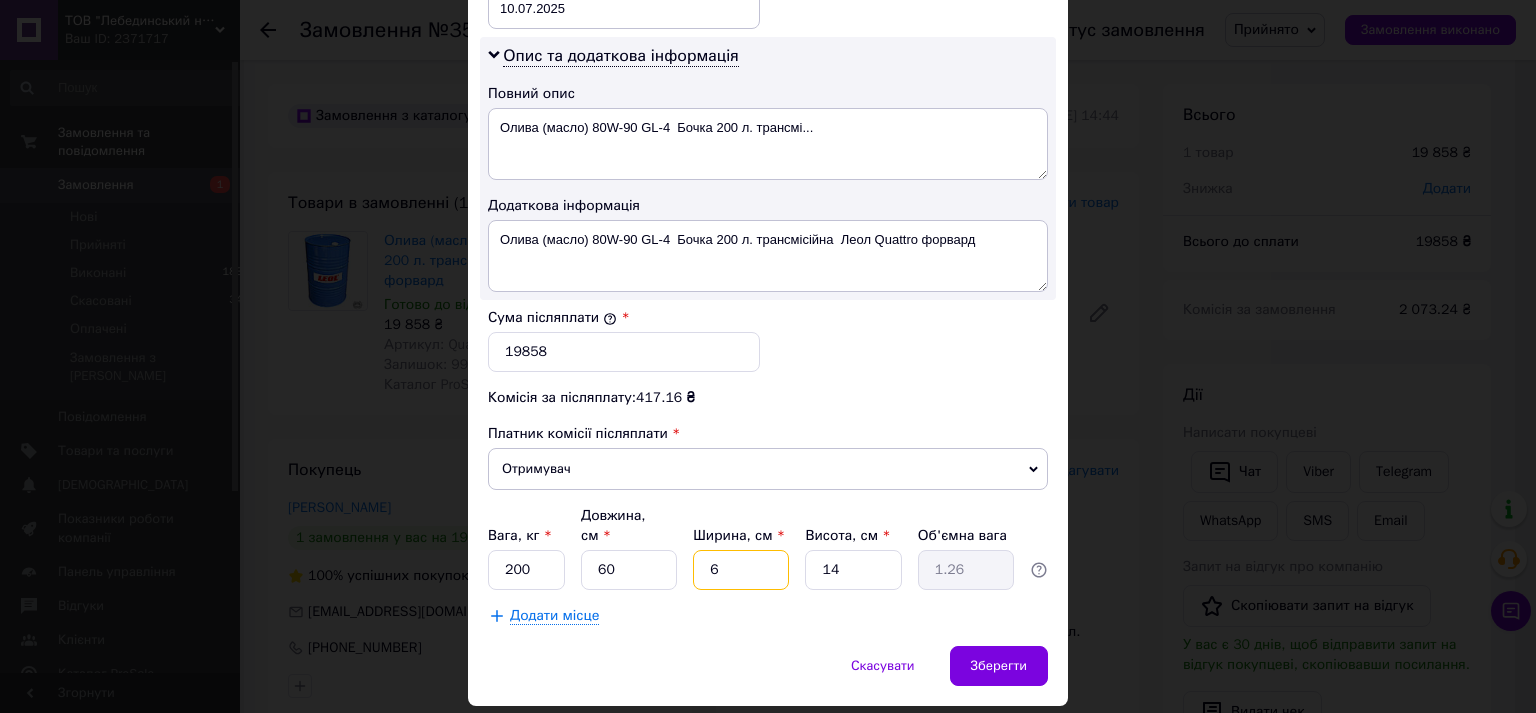 type on "60" 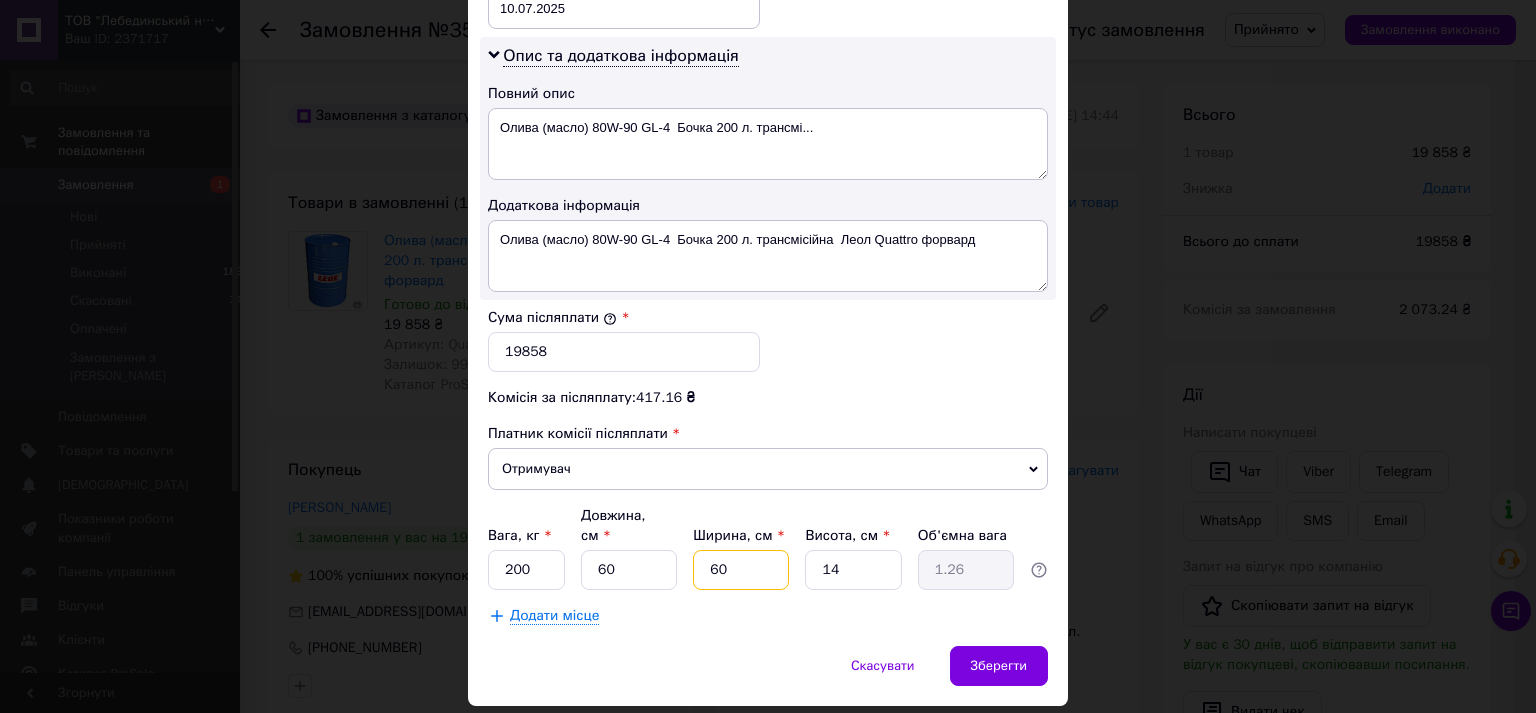 type on "12.6" 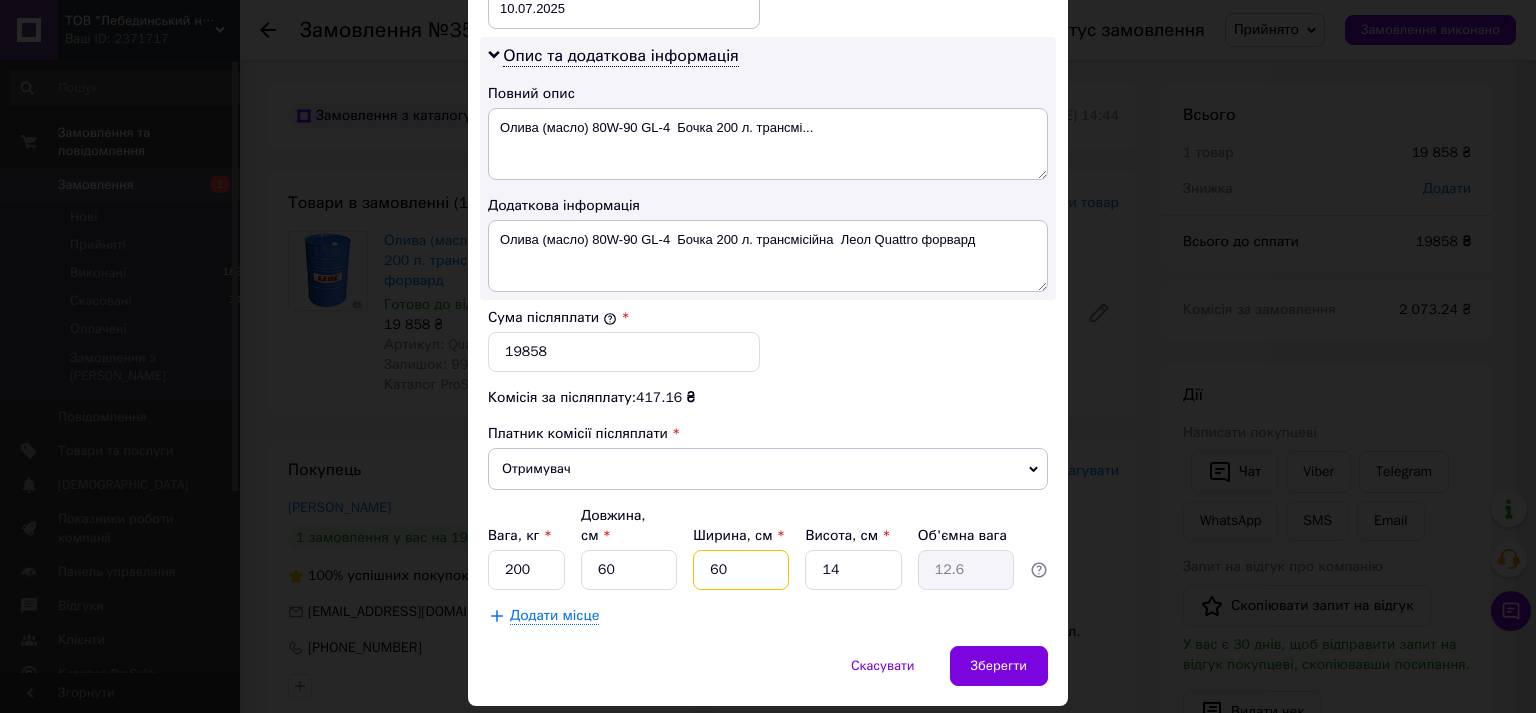 type on "60" 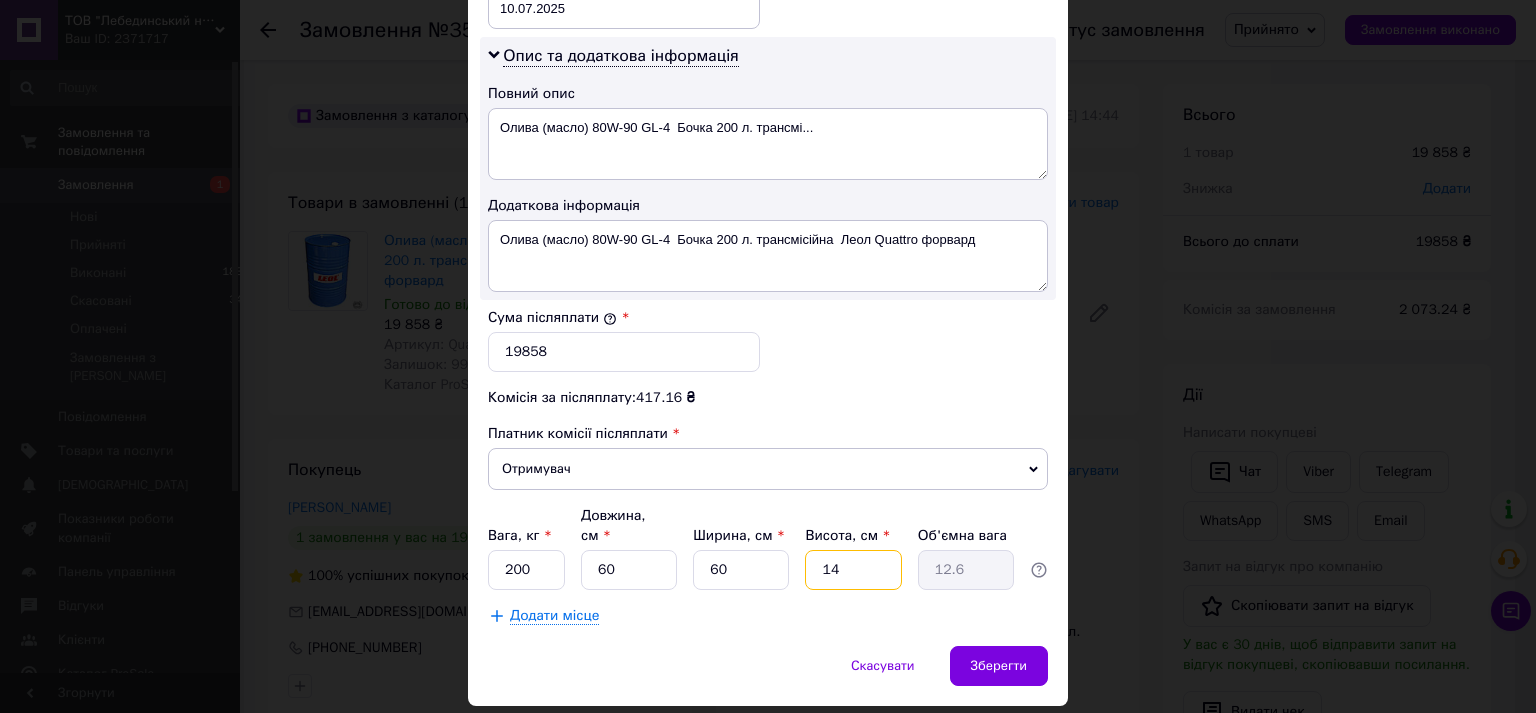 drag, startPoint x: 810, startPoint y: 588, endPoint x: 828, endPoint y: 588, distance: 18 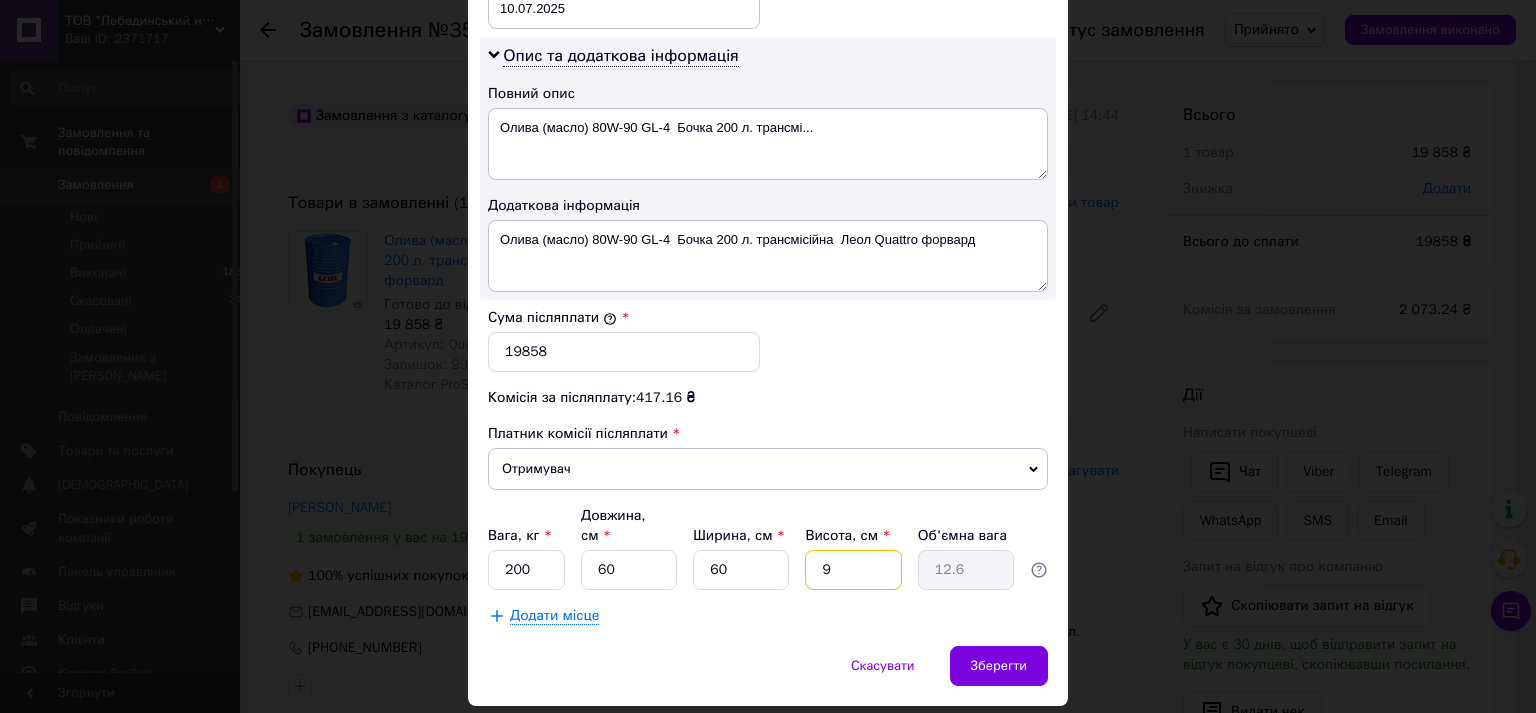 type on "8.1" 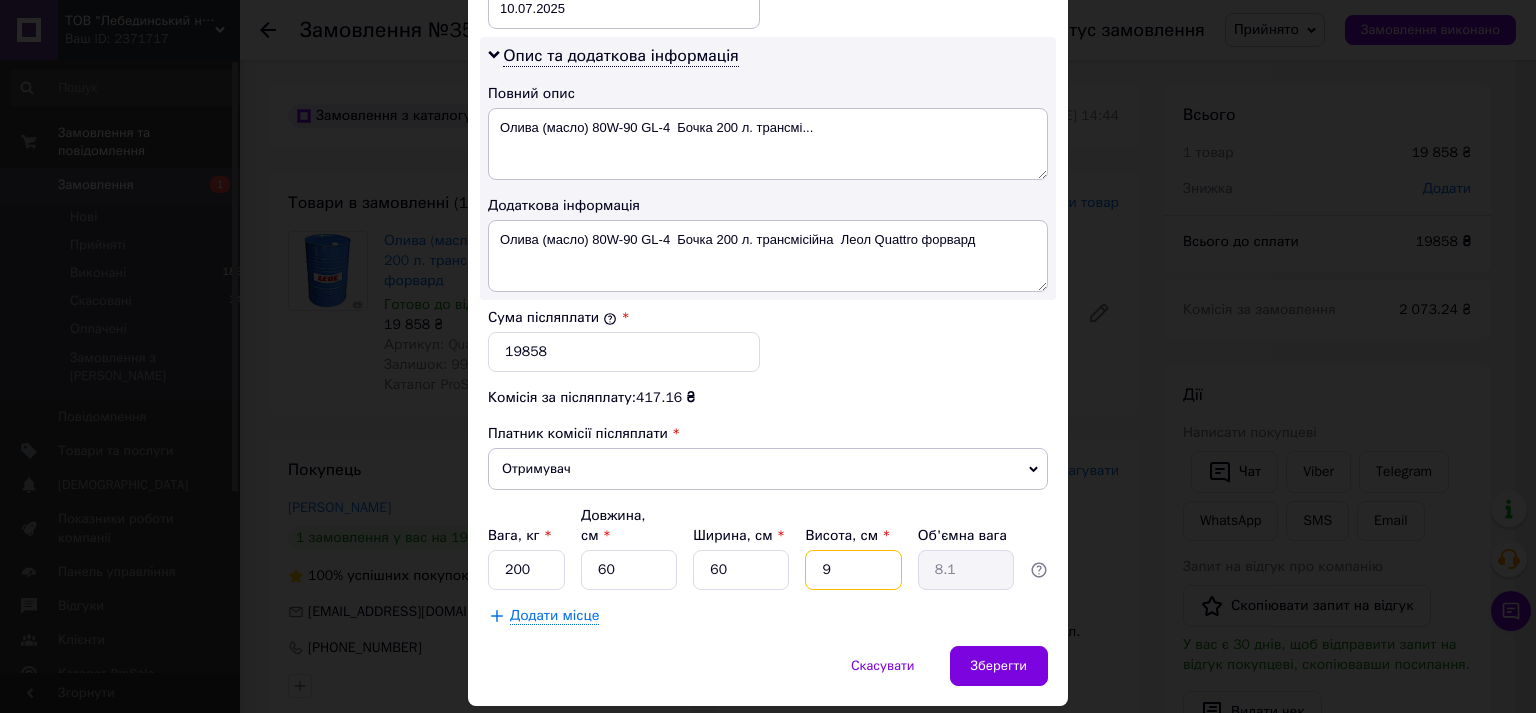 type on "90" 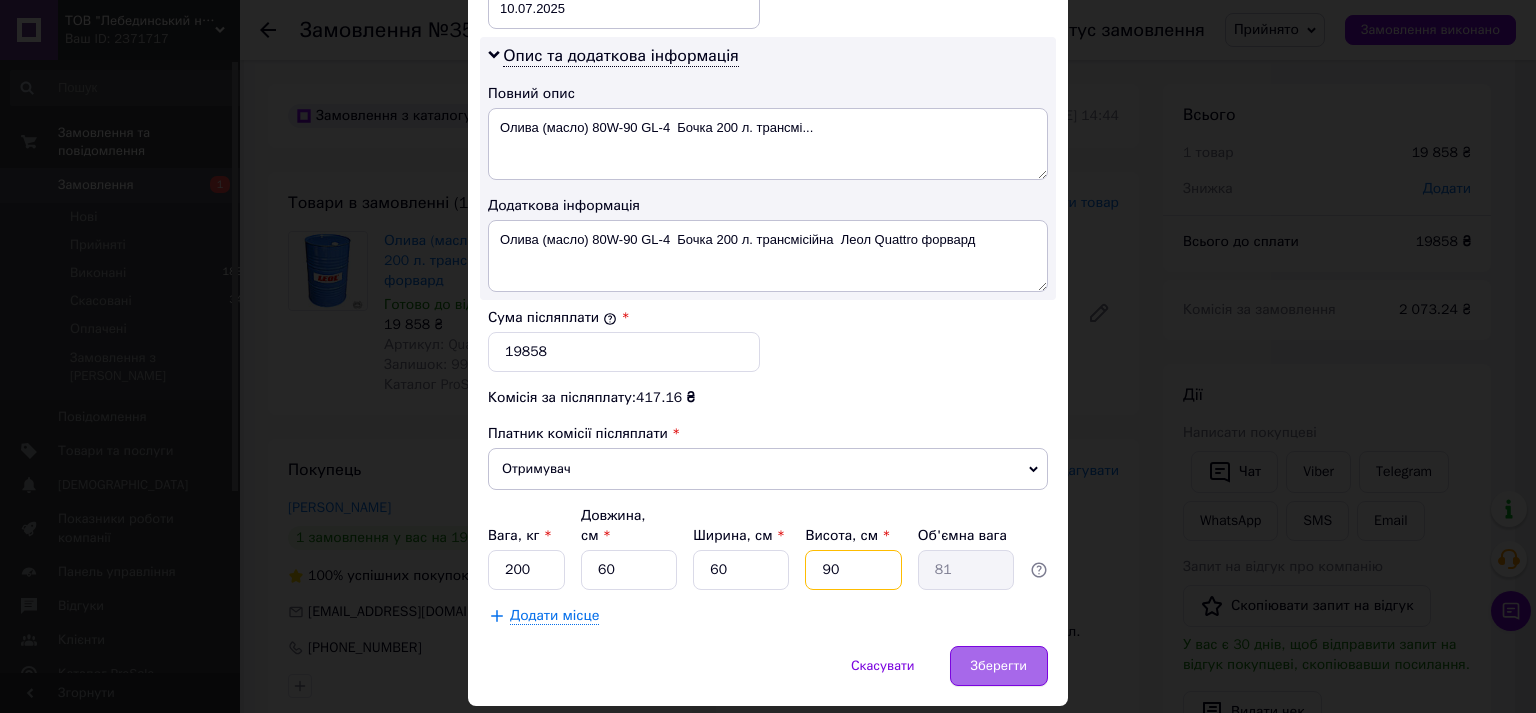 type on "90" 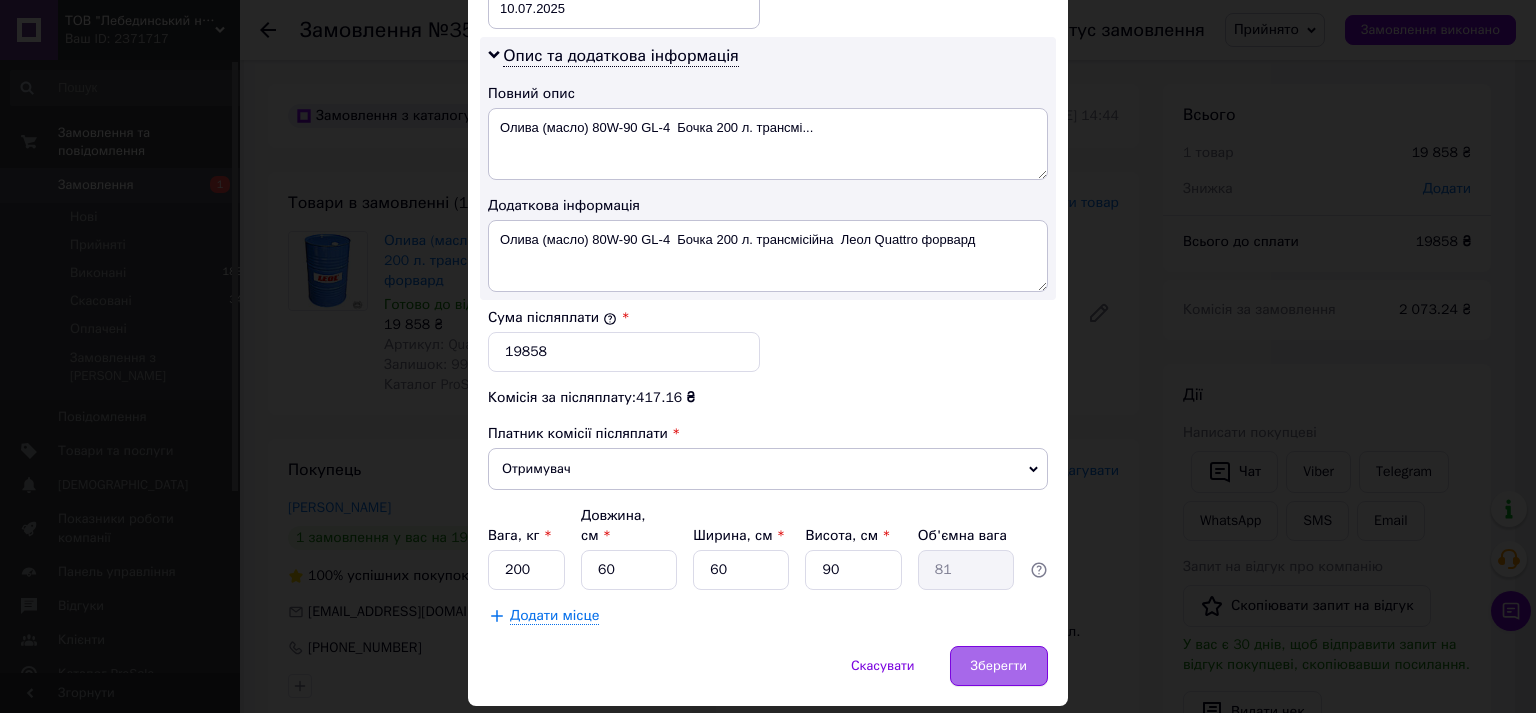 click on "Зберегти" at bounding box center [999, 666] 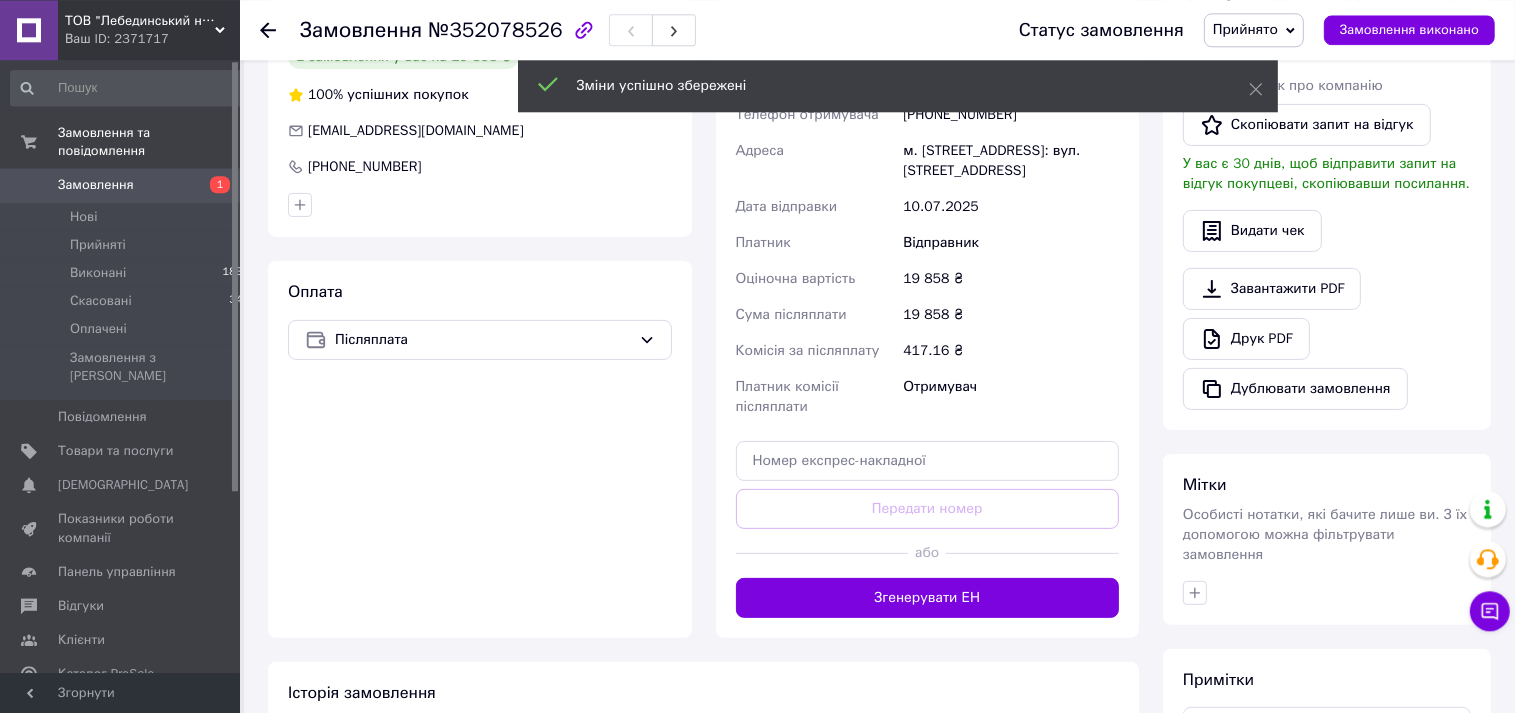 scroll, scrollTop: 528, scrollLeft: 0, axis: vertical 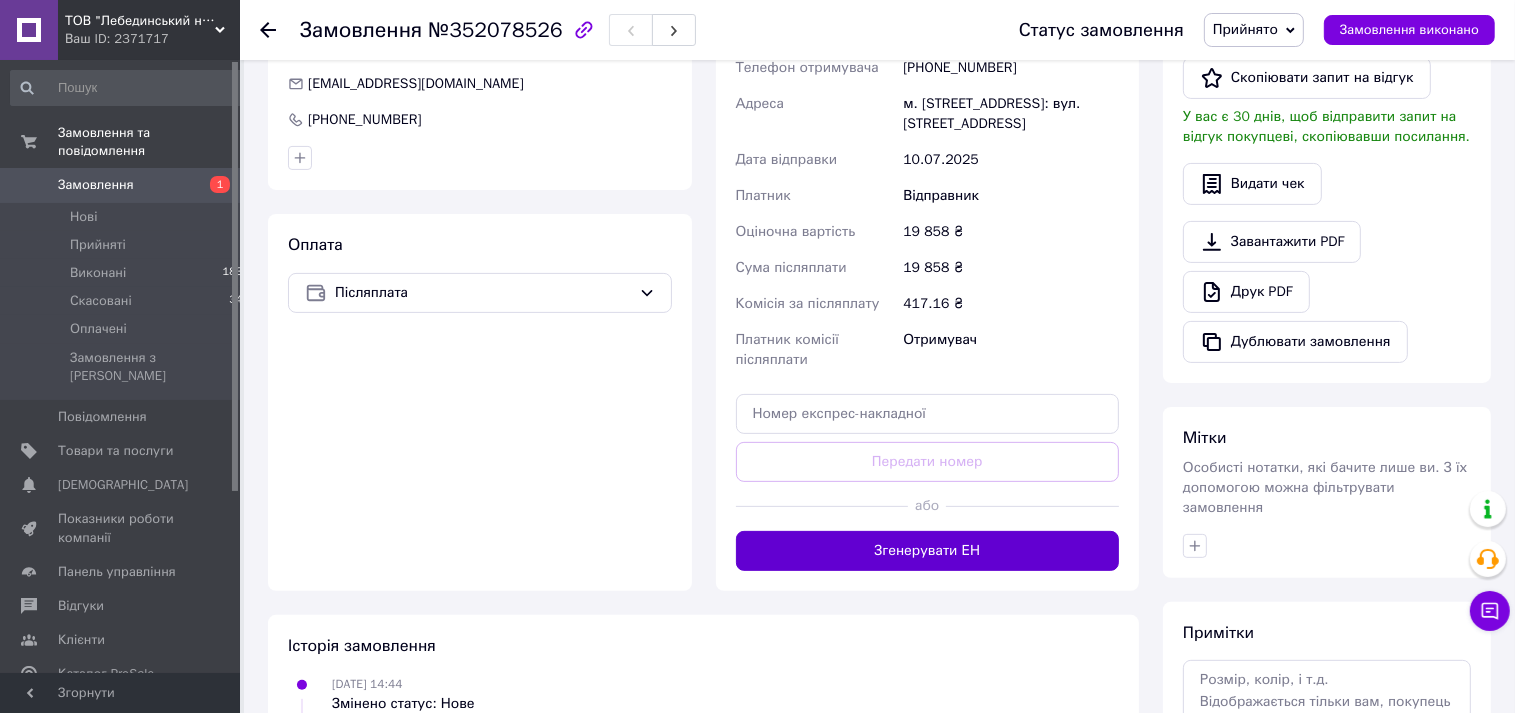click on "Згенерувати ЕН" at bounding box center [928, 551] 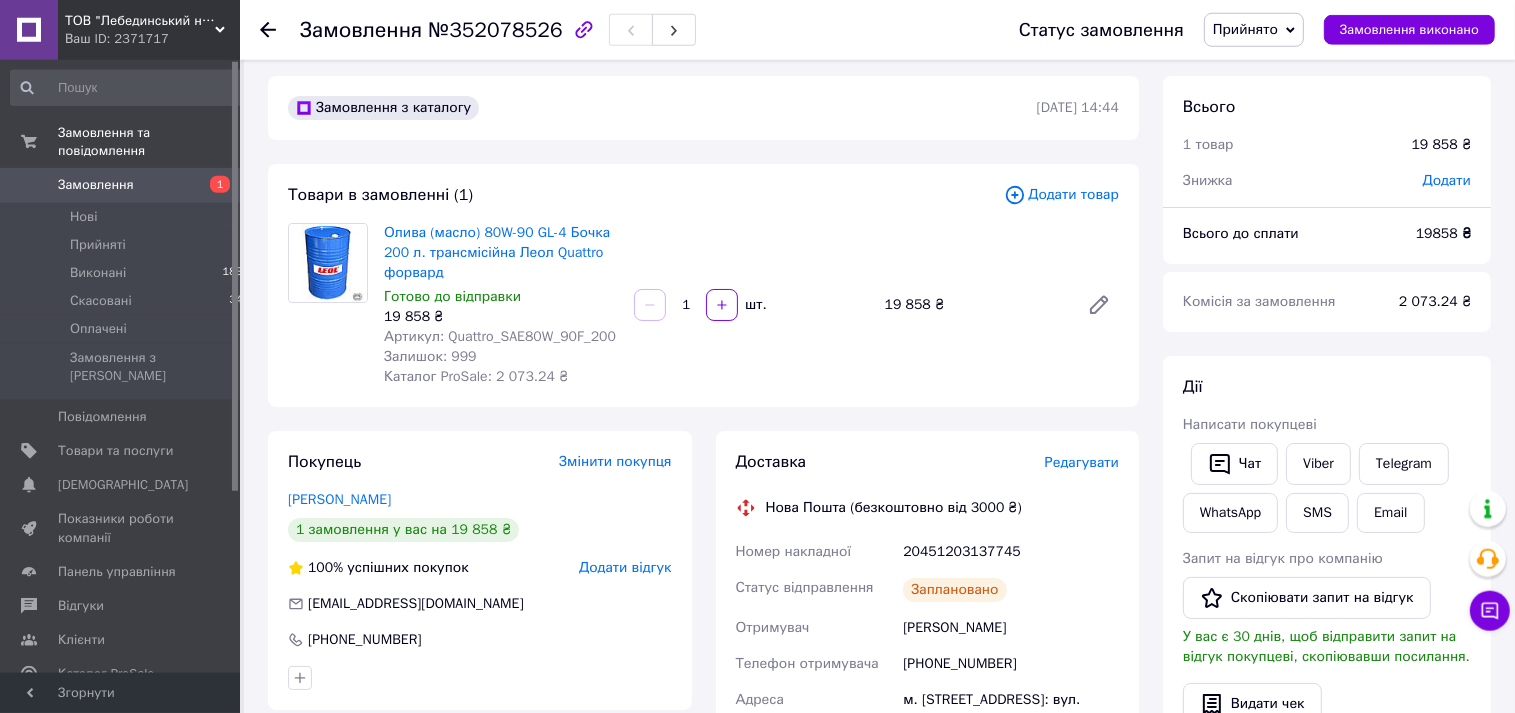 scroll, scrollTop: 0, scrollLeft: 0, axis: both 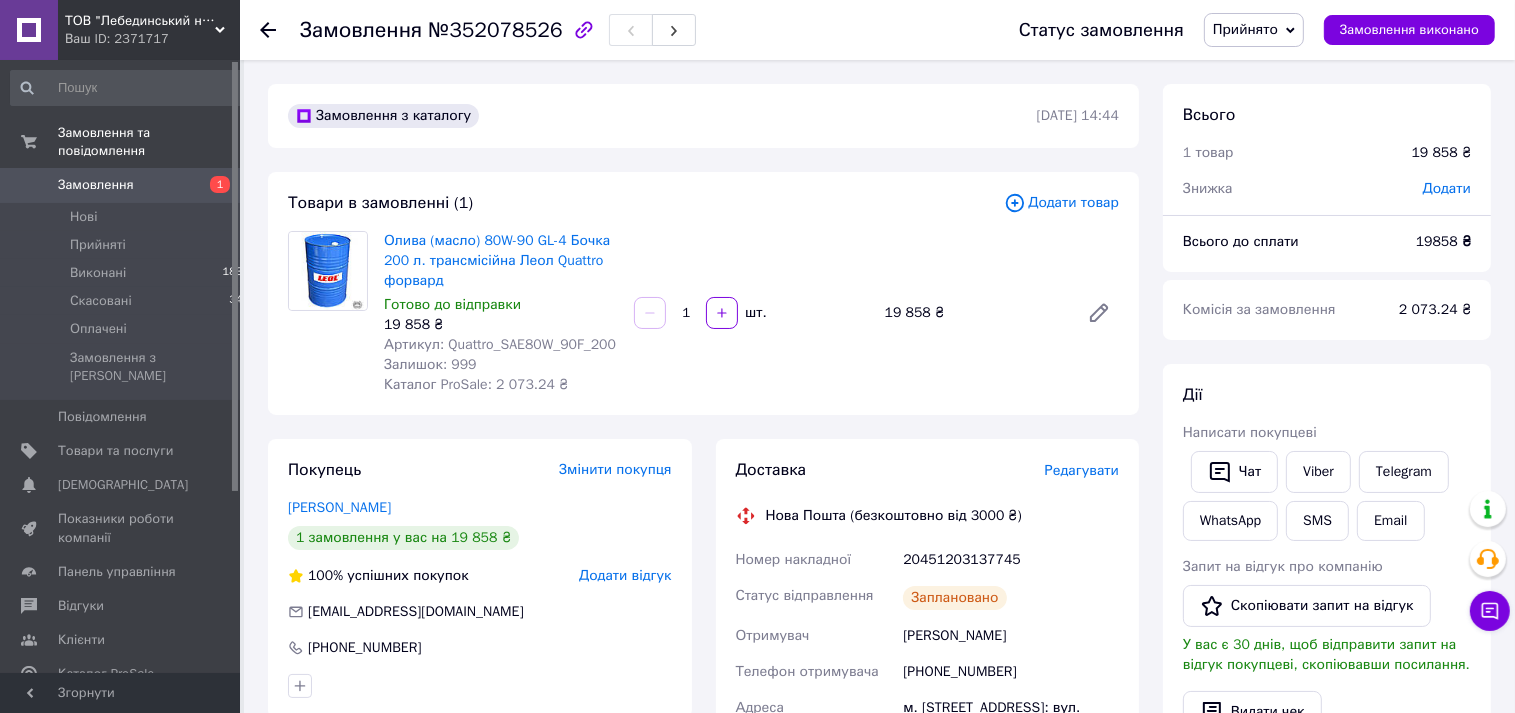 click 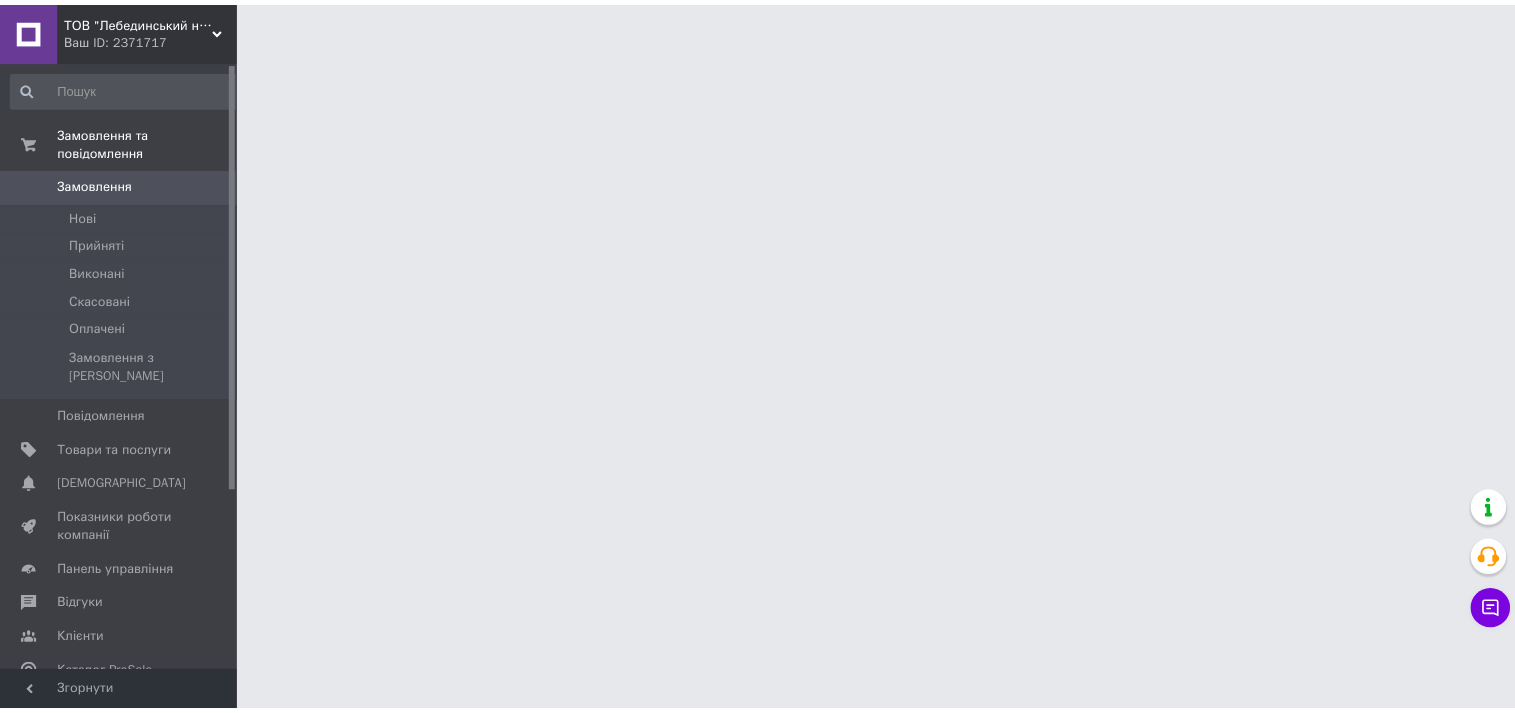 scroll, scrollTop: 0, scrollLeft: 0, axis: both 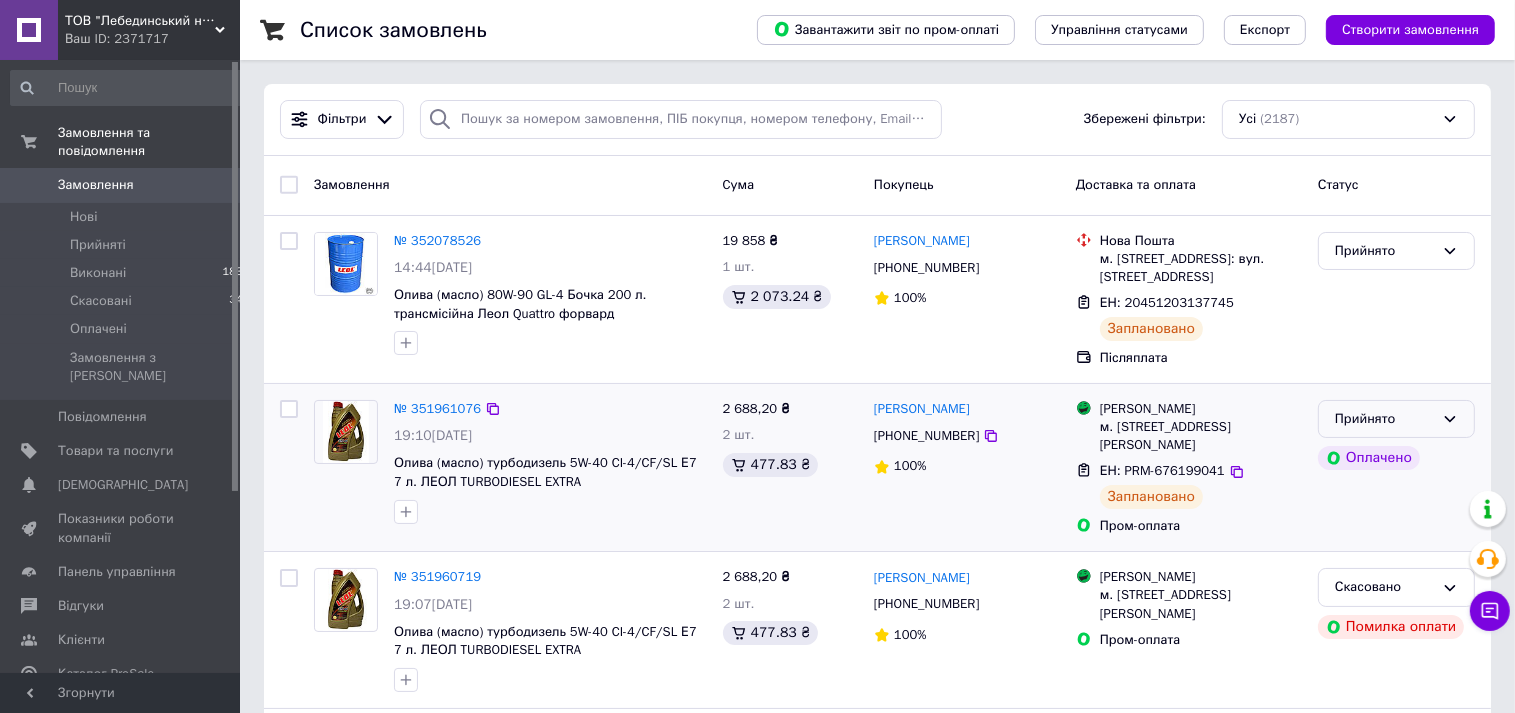 click 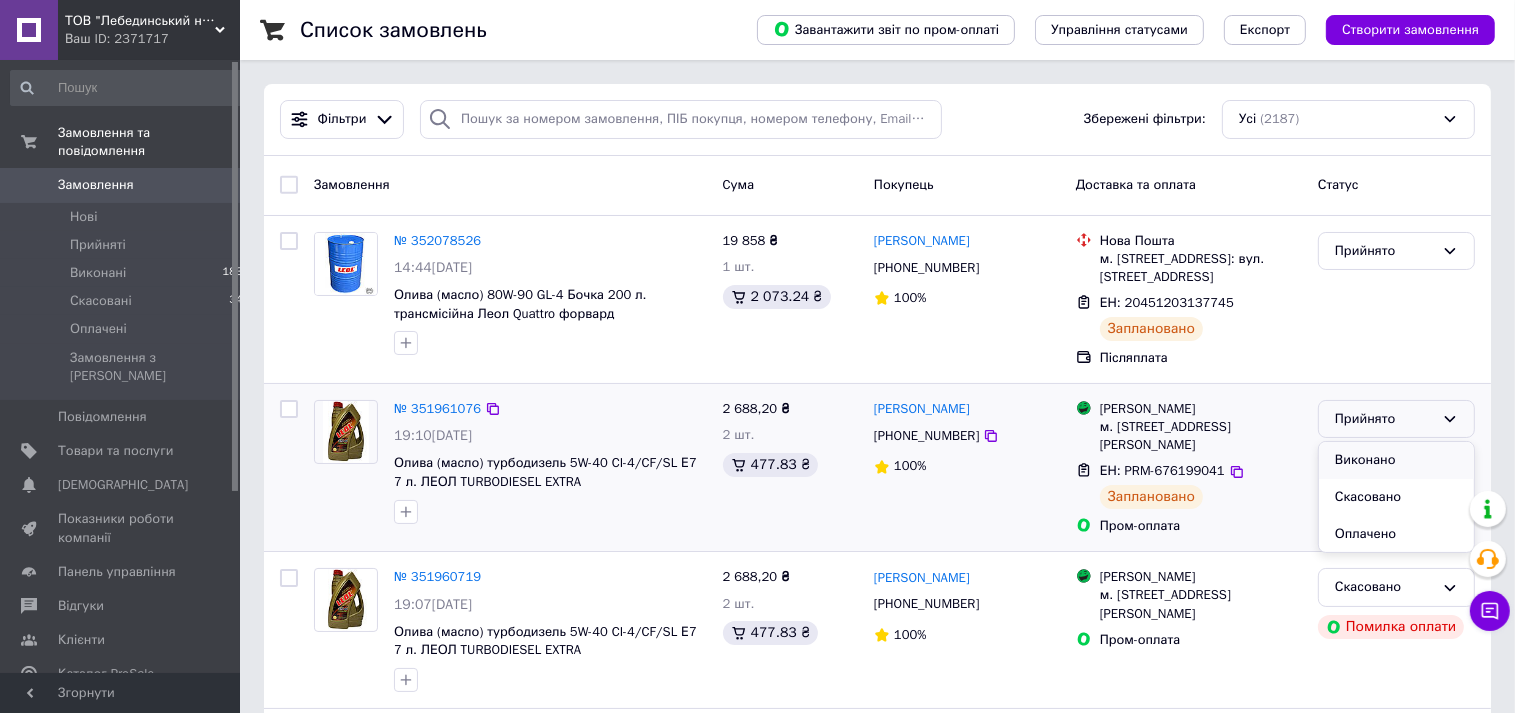 click on "Виконано" at bounding box center [1396, 460] 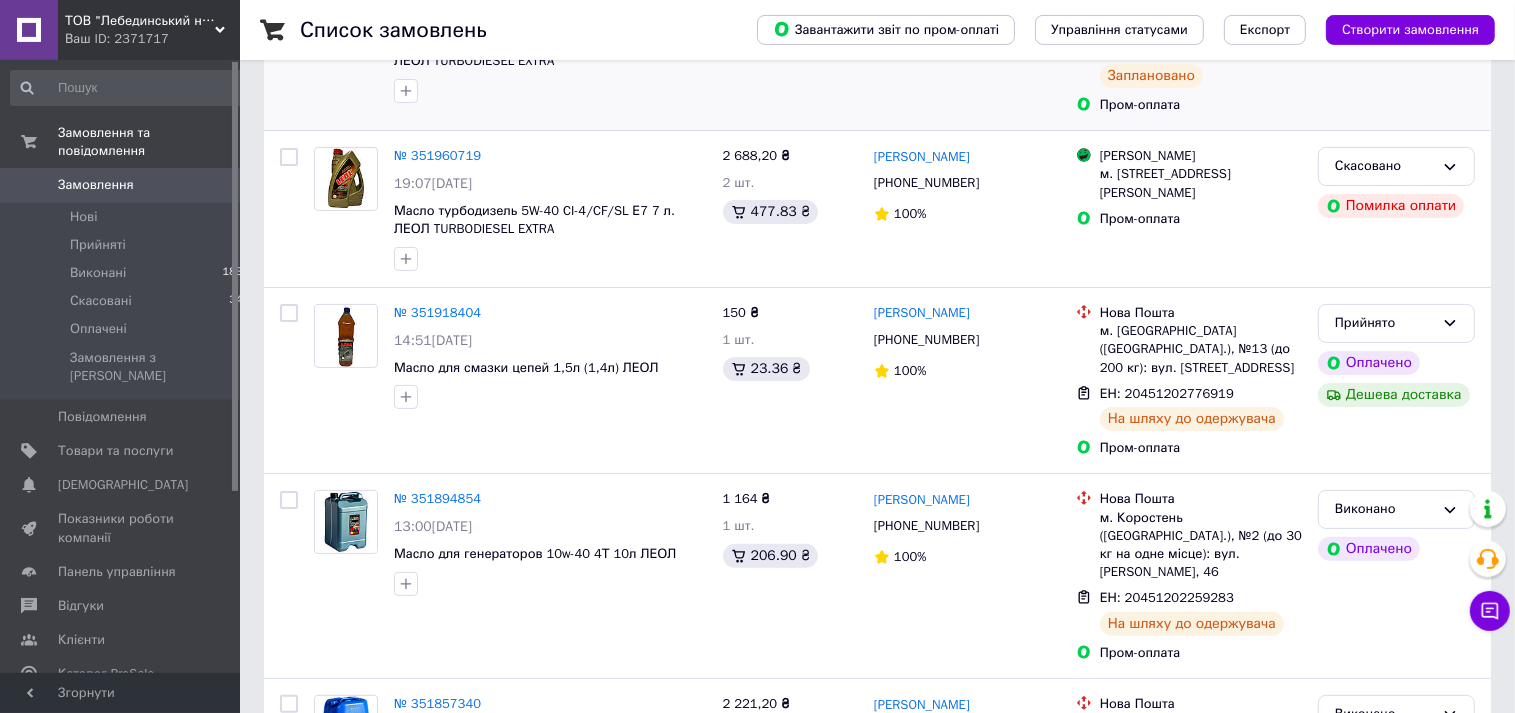 scroll, scrollTop: 422, scrollLeft: 0, axis: vertical 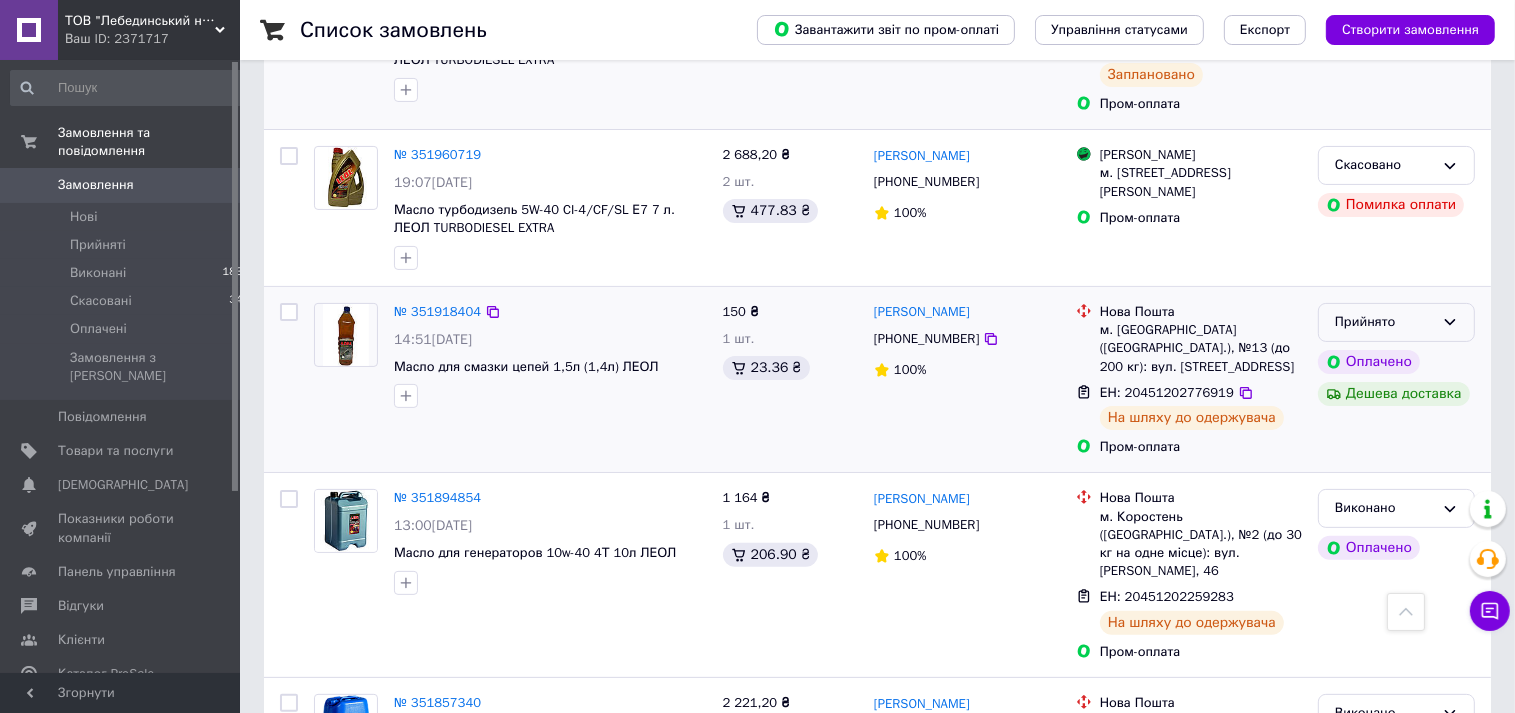 click 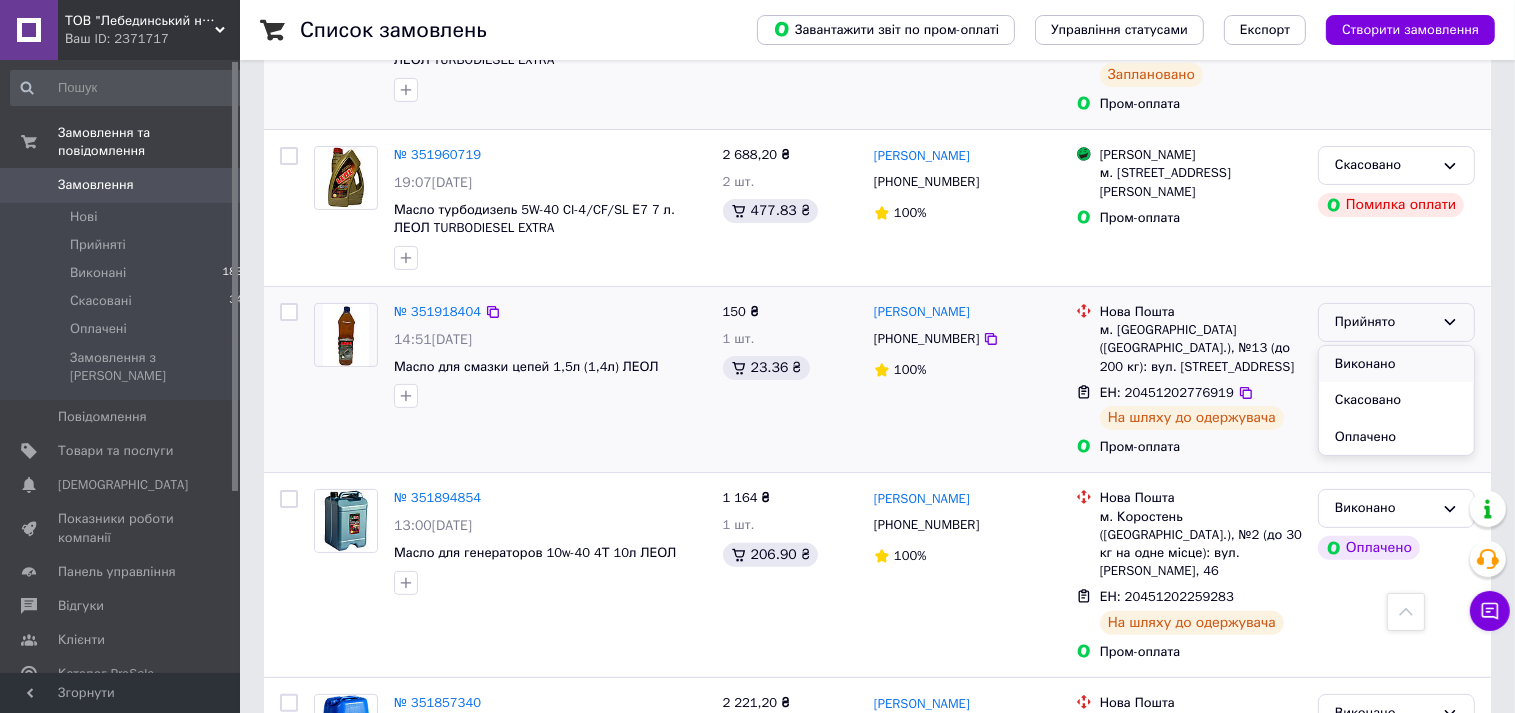 click on "Виконано" at bounding box center (1396, 364) 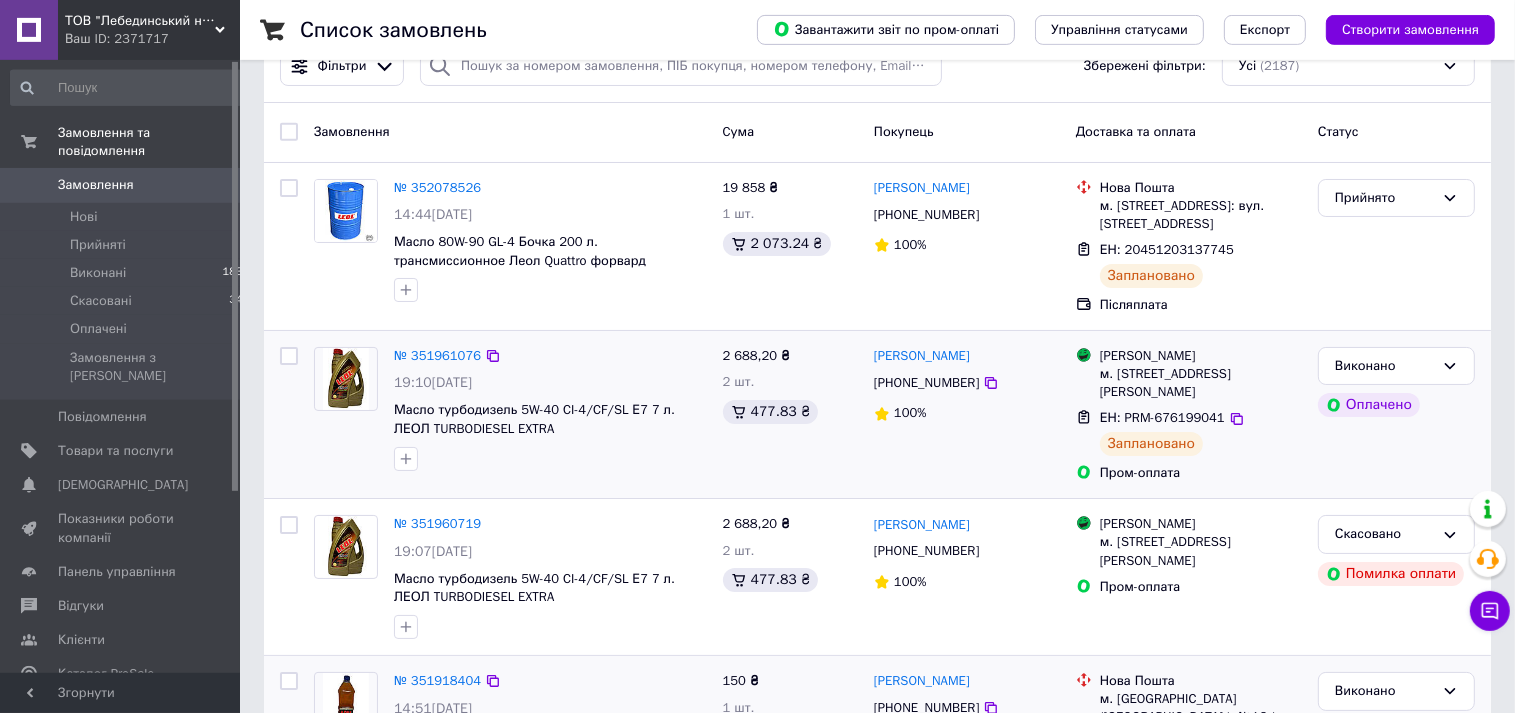 scroll, scrollTop: 0, scrollLeft: 0, axis: both 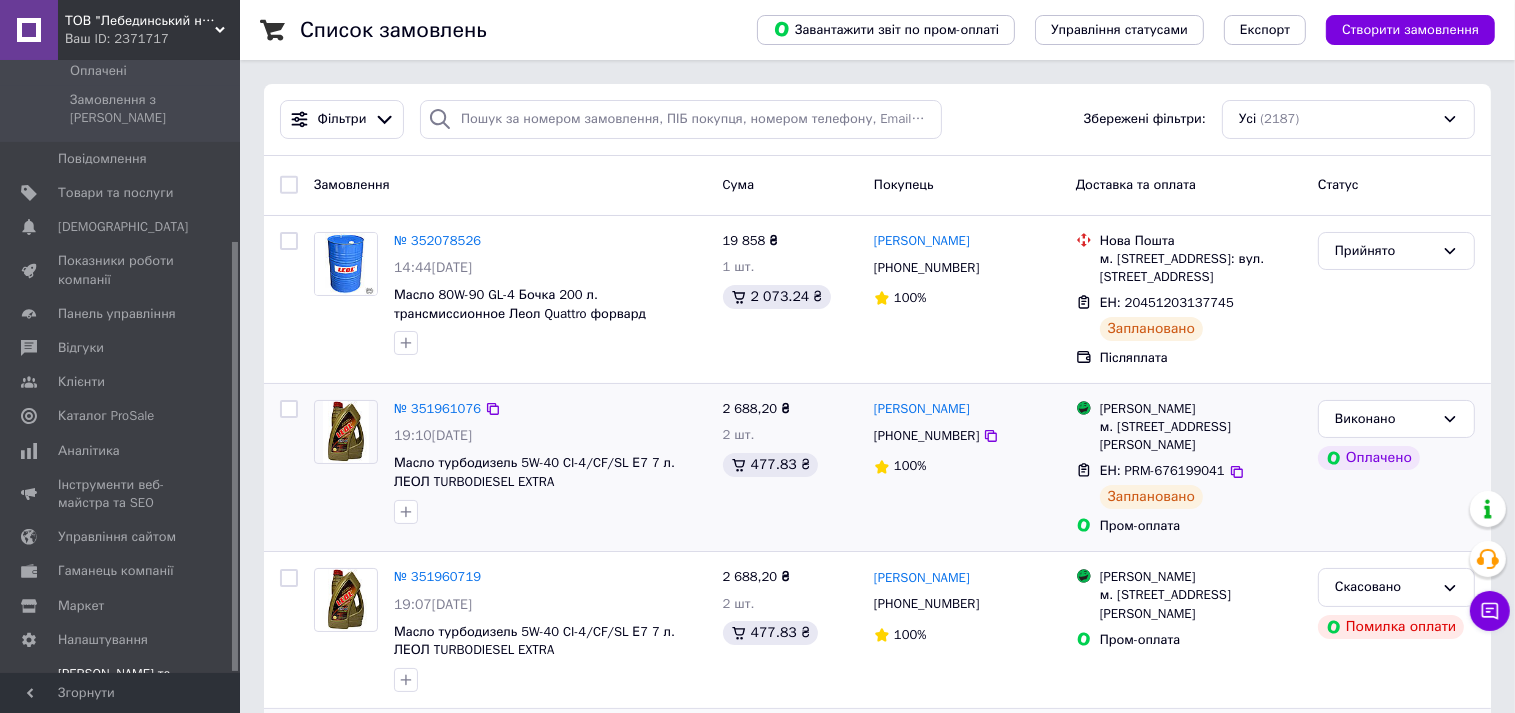 click on "Тарифи та рахунки Prom топ" at bounding box center (121, 692) 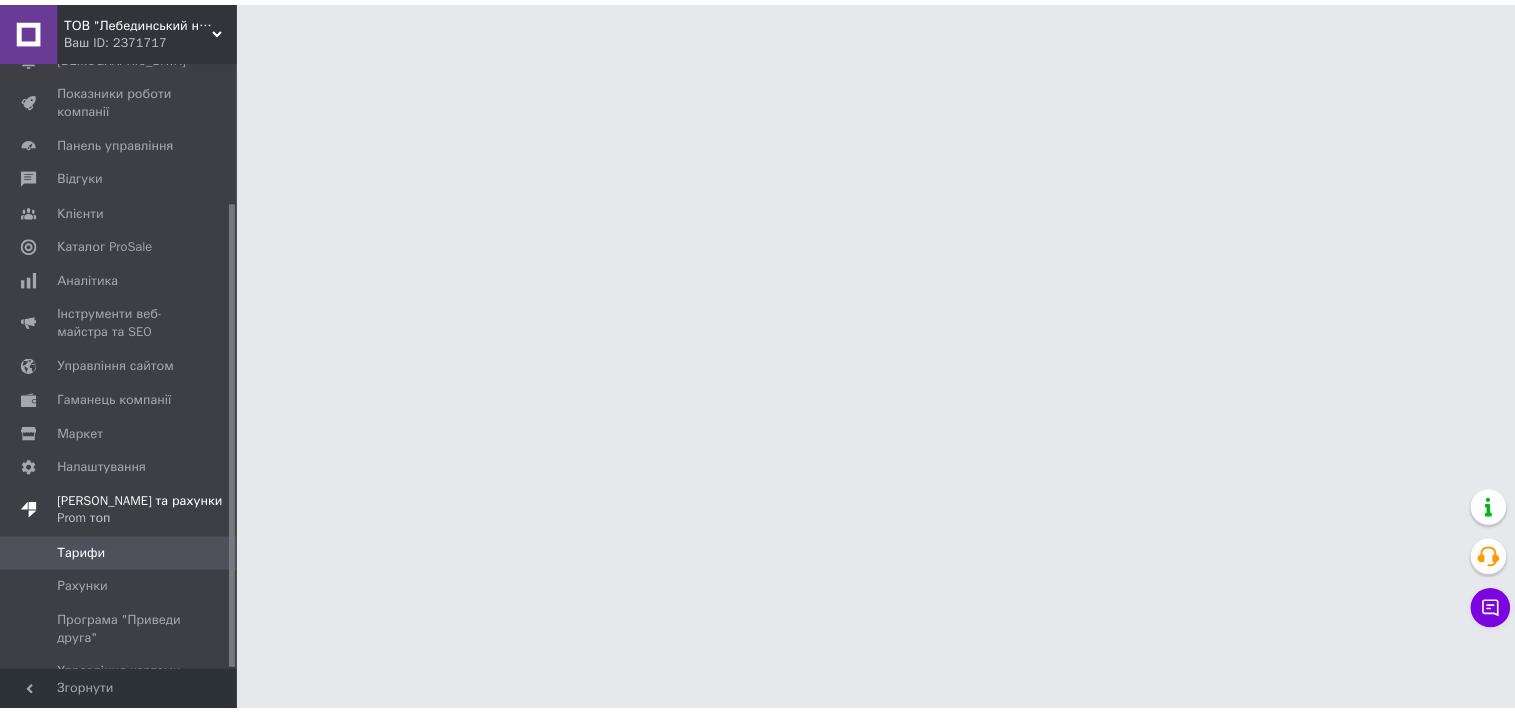 scroll, scrollTop: 184, scrollLeft: 0, axis: vertical 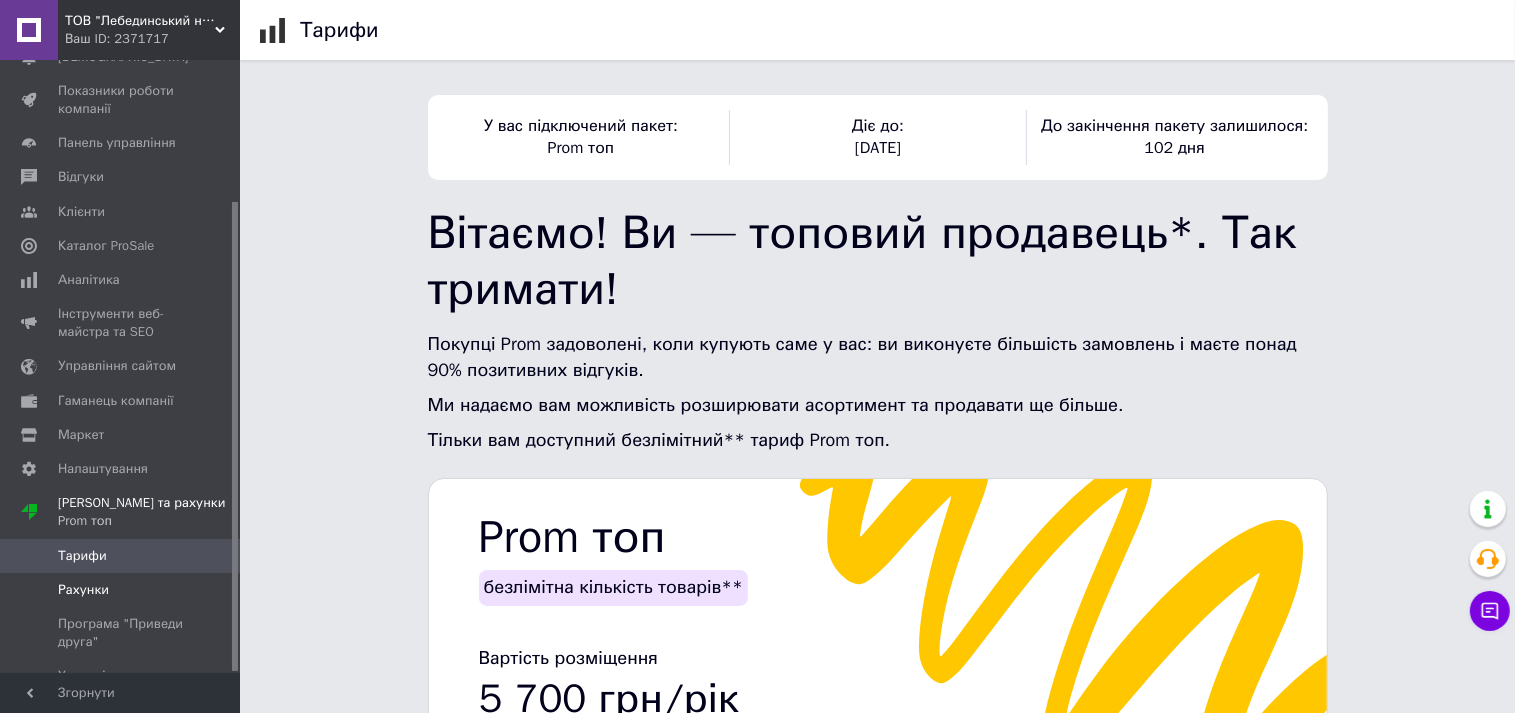 click on "Рахунки" at bounding box center [83, 590] 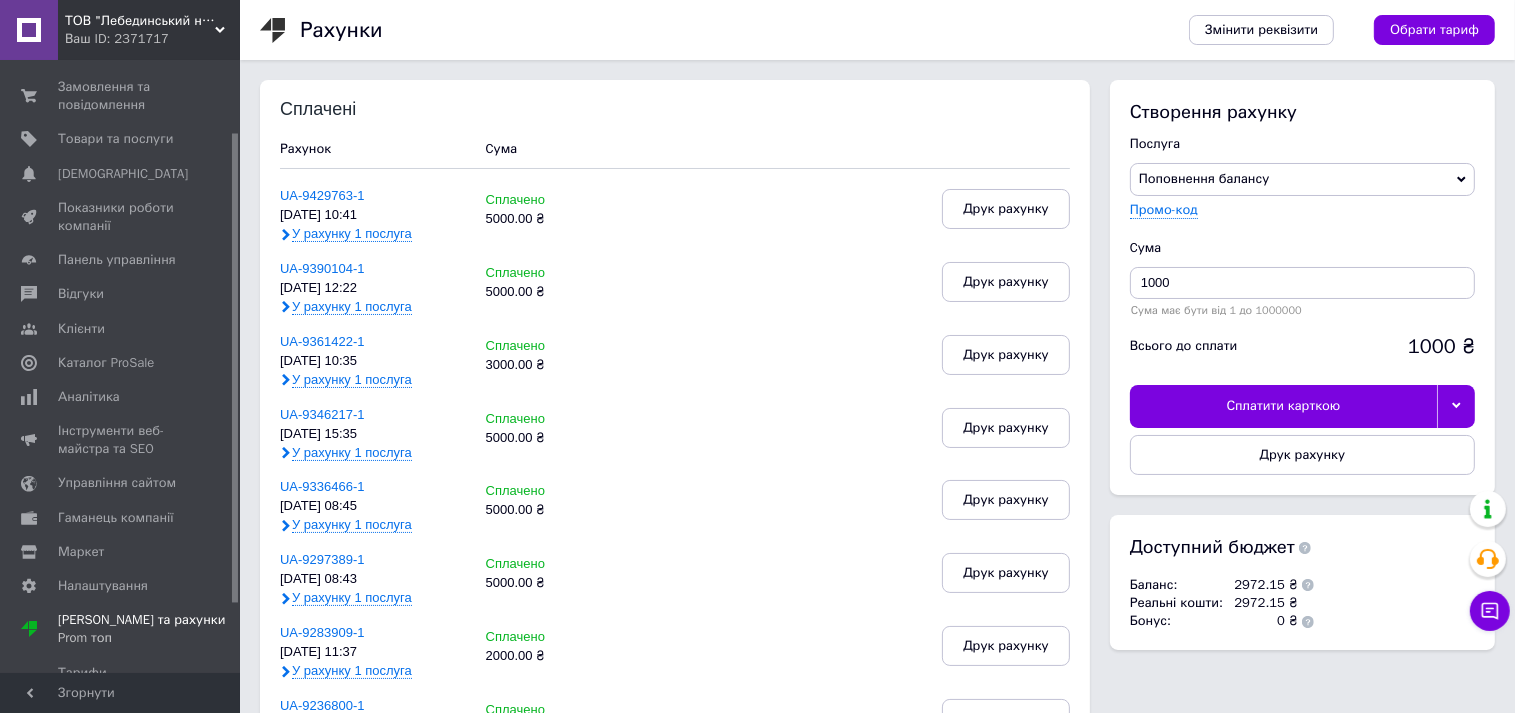 scroll, scrollTop: 0, scrollLeft: 0, axis: both 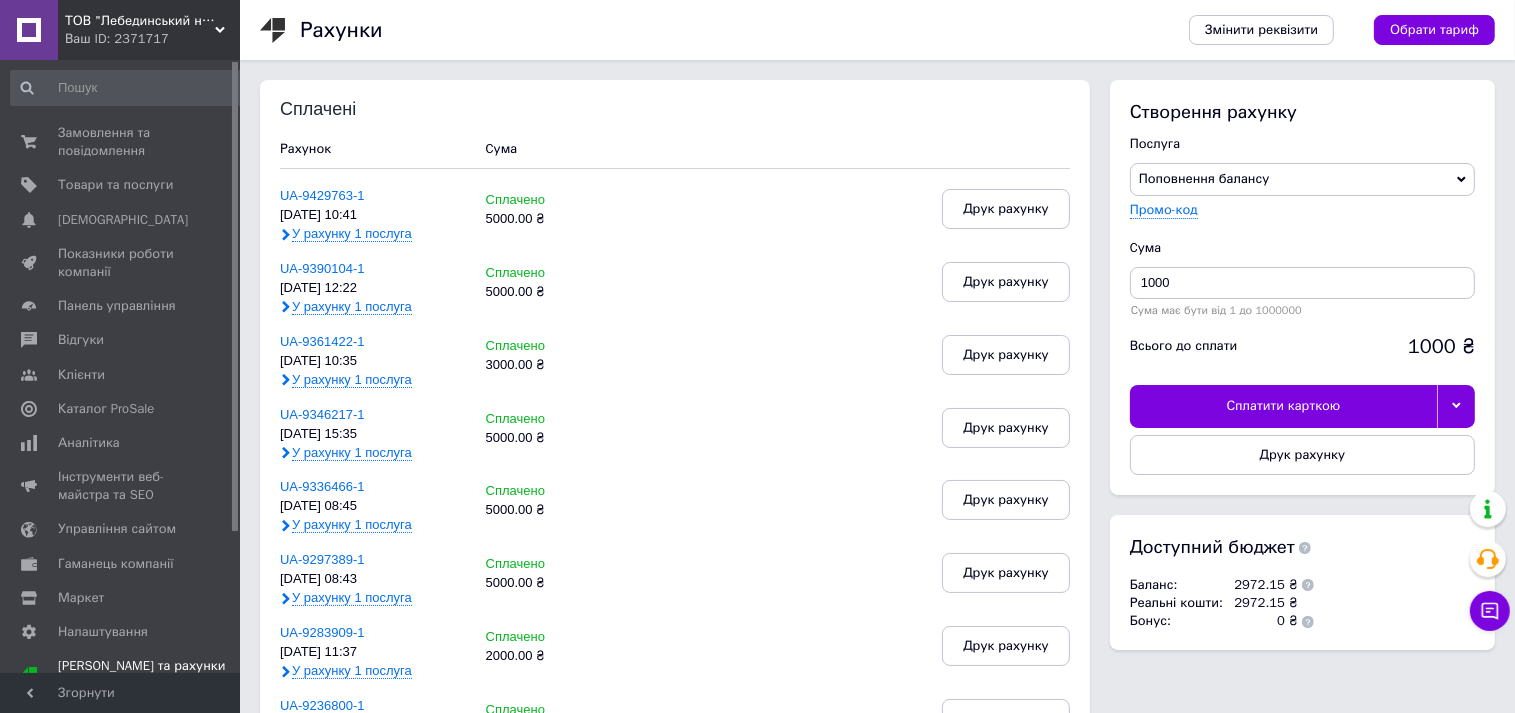 drag, startPoint x: 237, startPoint y: 288, endPoint x: 241, endPoint y: 106, distance: 182.04395 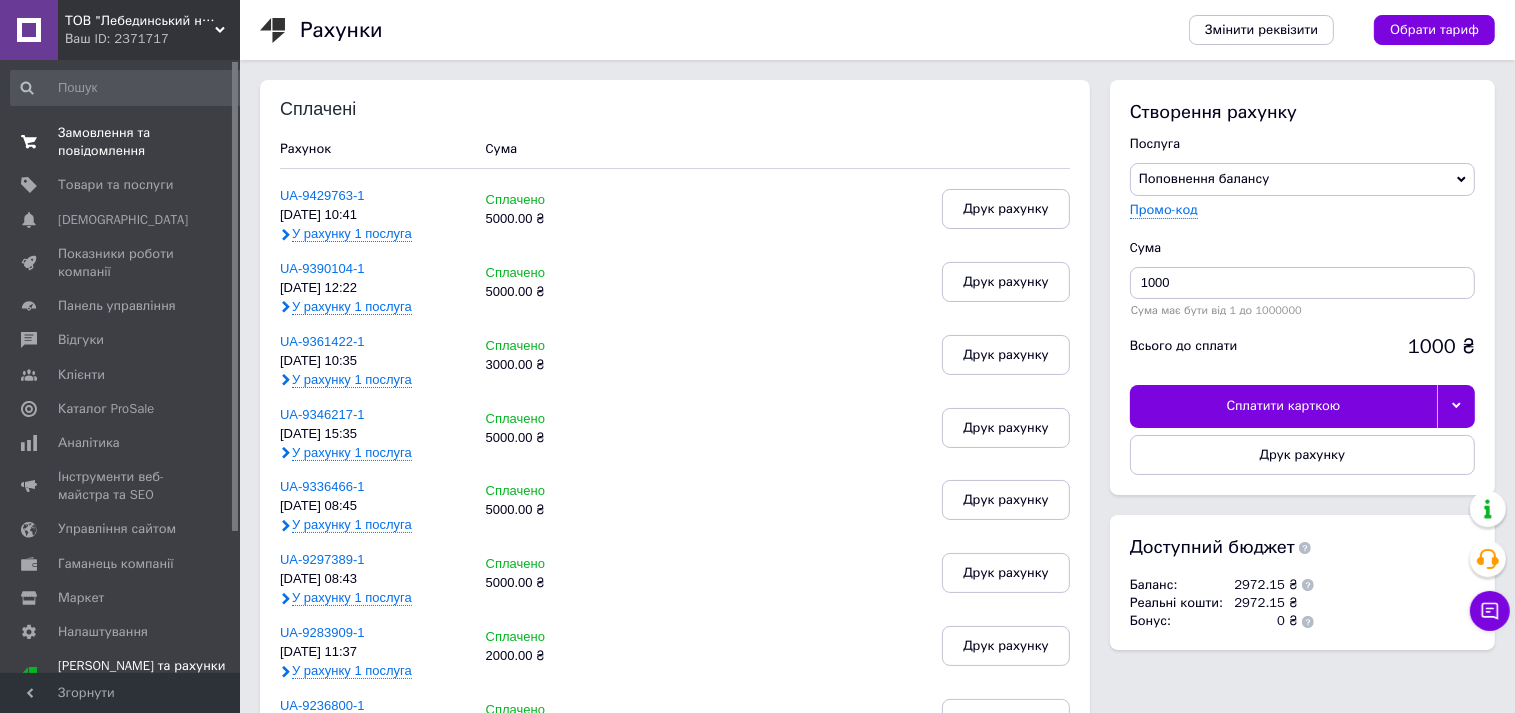 click on "Замовлення та повідомлення" at bounding box center (121, 142) 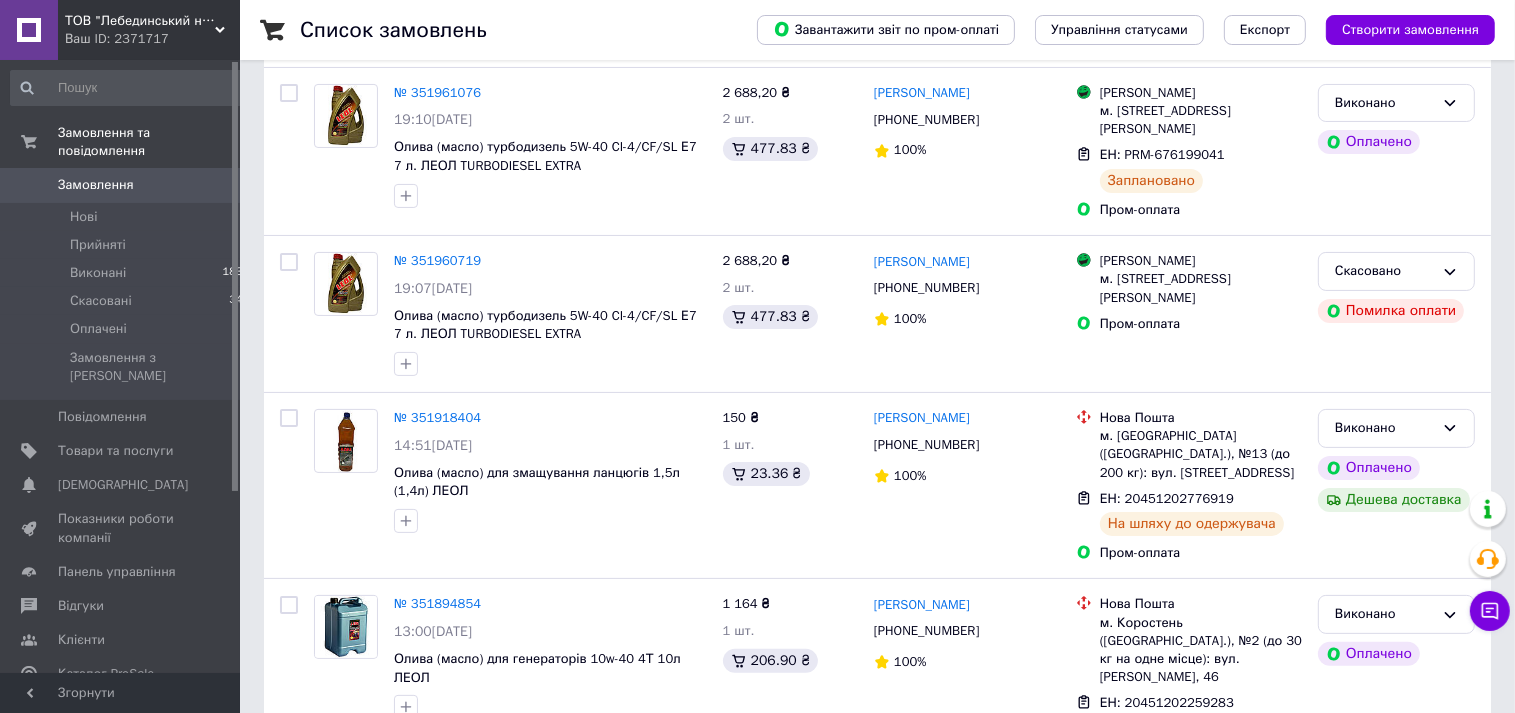 scroll, scrollTop: 0, scrollLeft: 0, axis: both 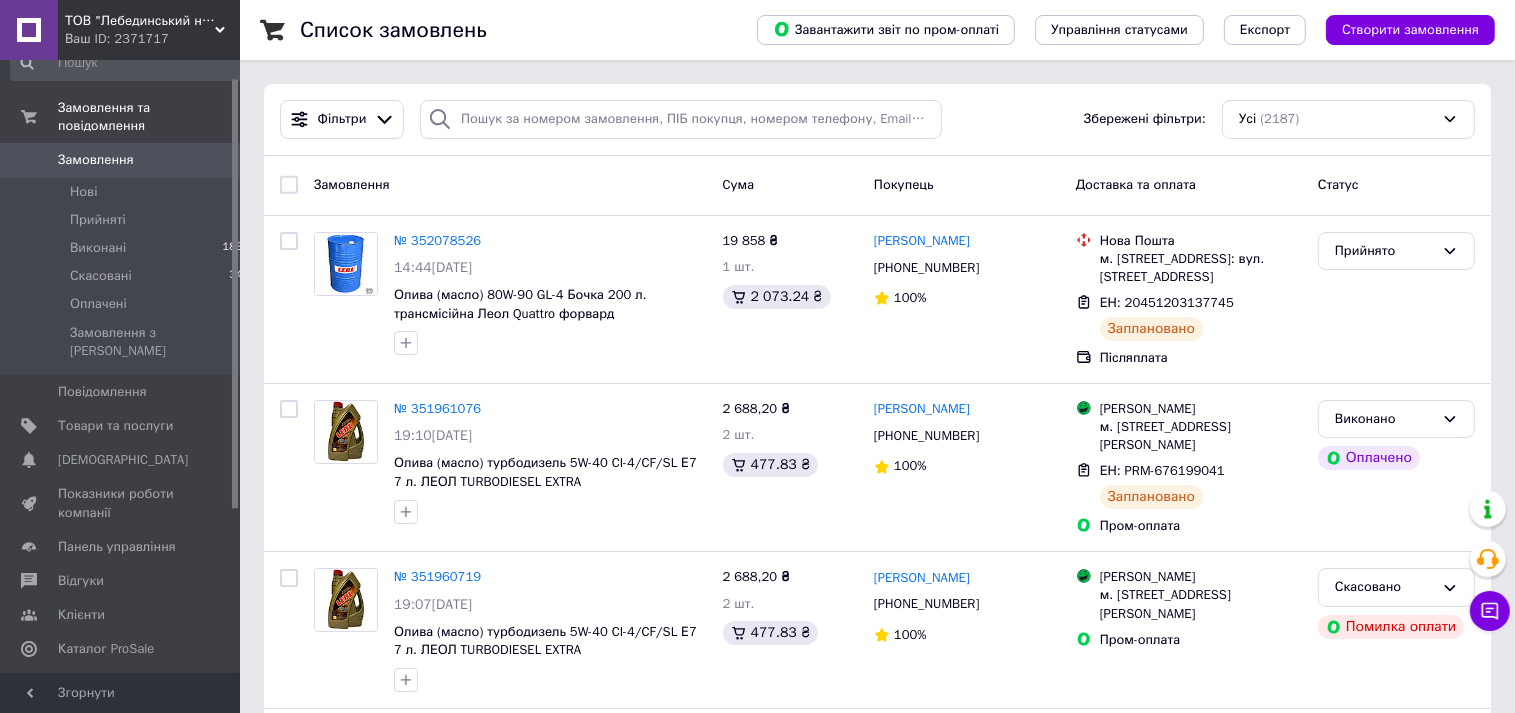 drag, startPoint x: 232, startPoint y: 274, endPoint x: 240, endPoint y: 112, distance: 162.19742 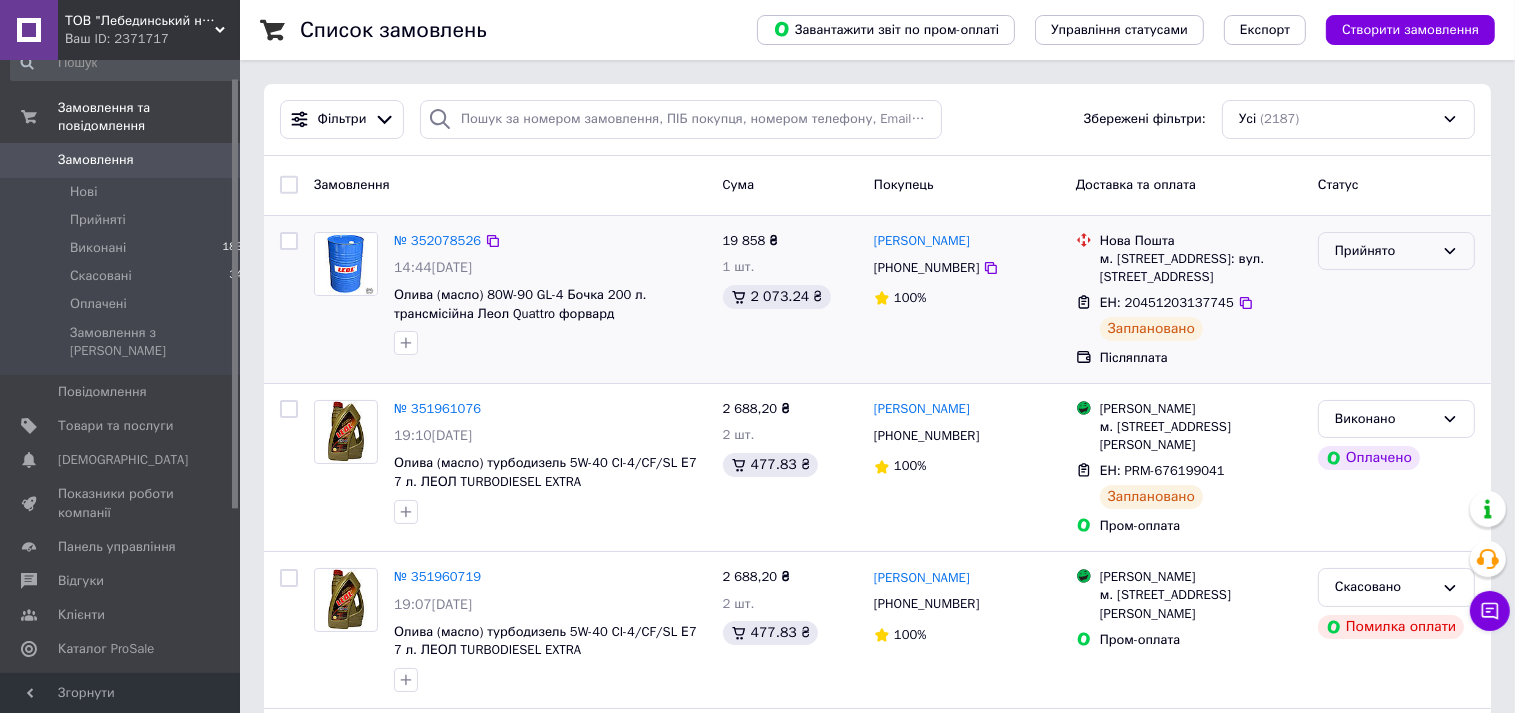 click 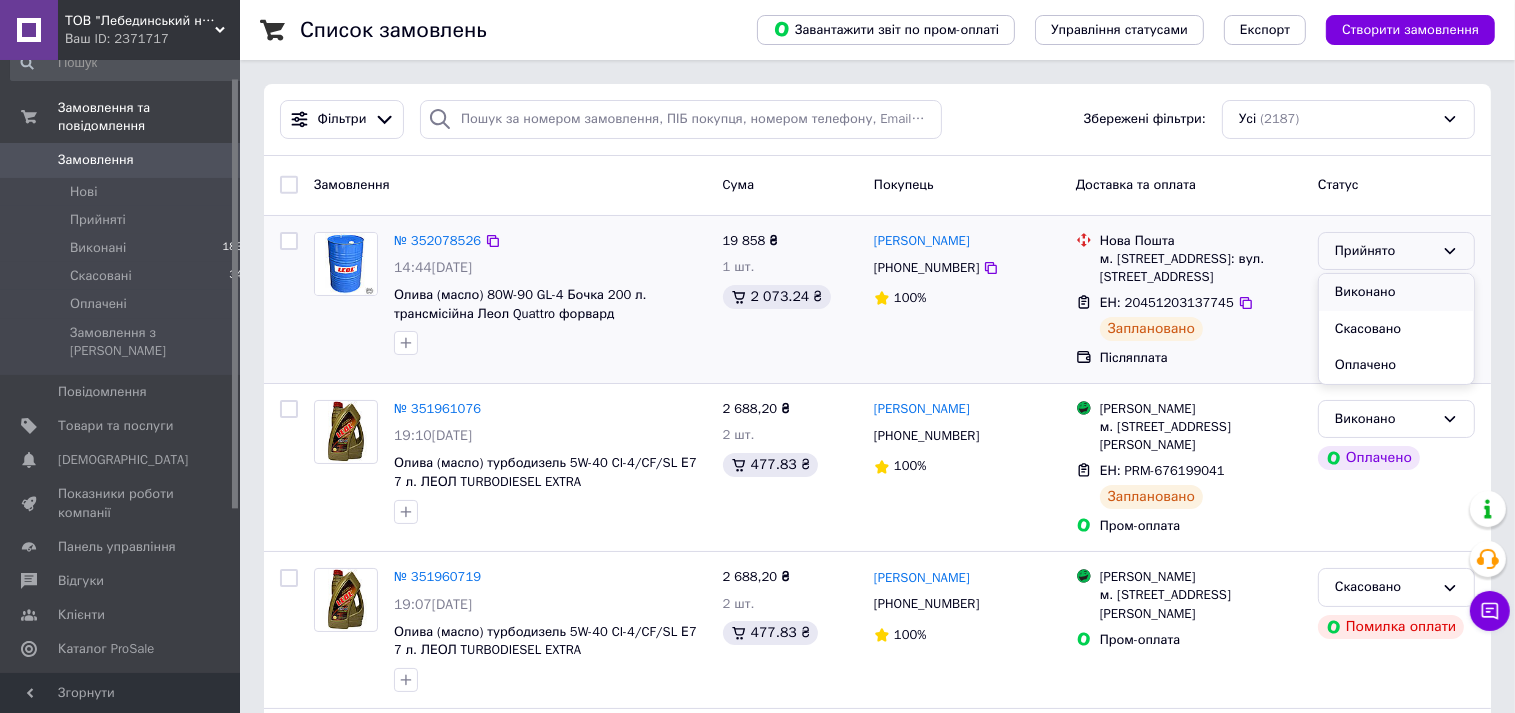 click on "Виконано" at bounding box center (1396, 292) 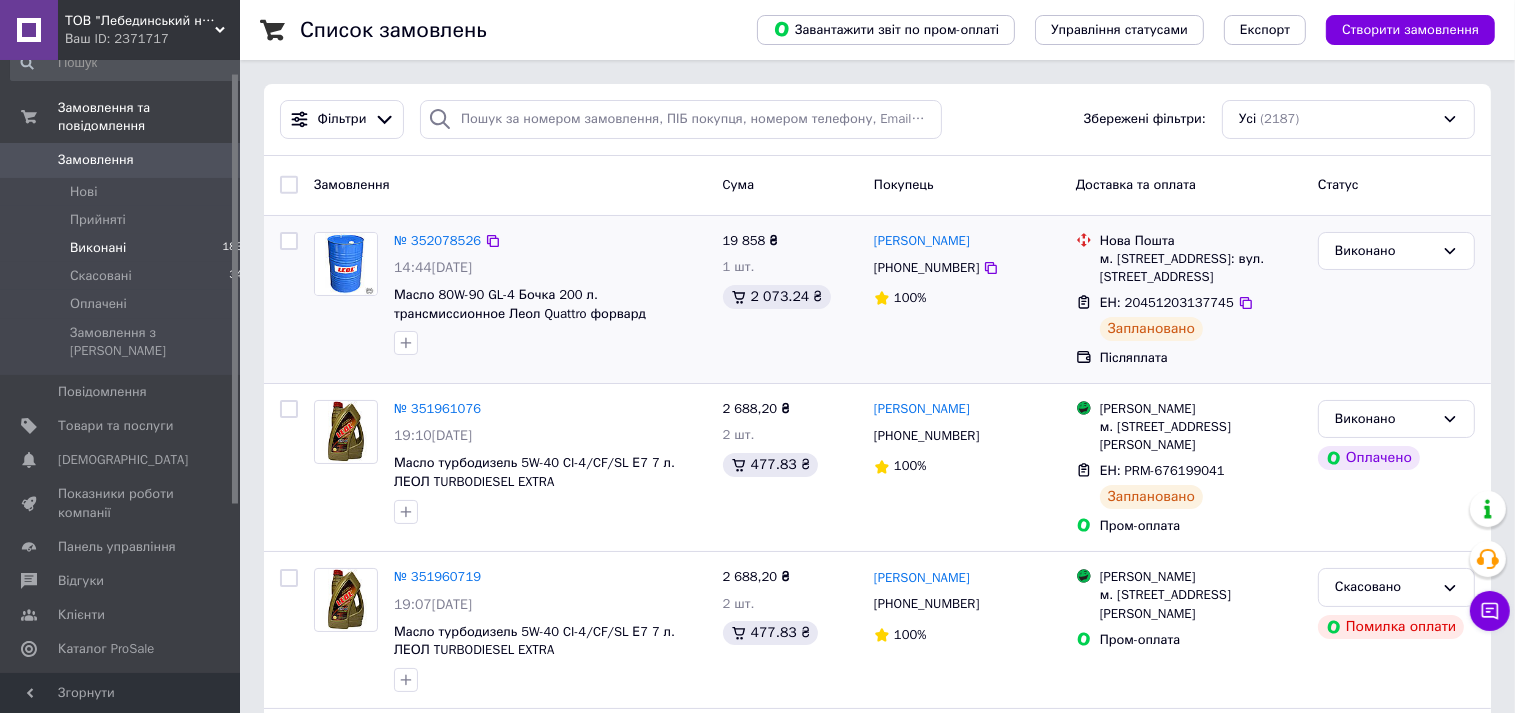 scroll, scrollTop: 0, scrollLeft: 0, axis: both 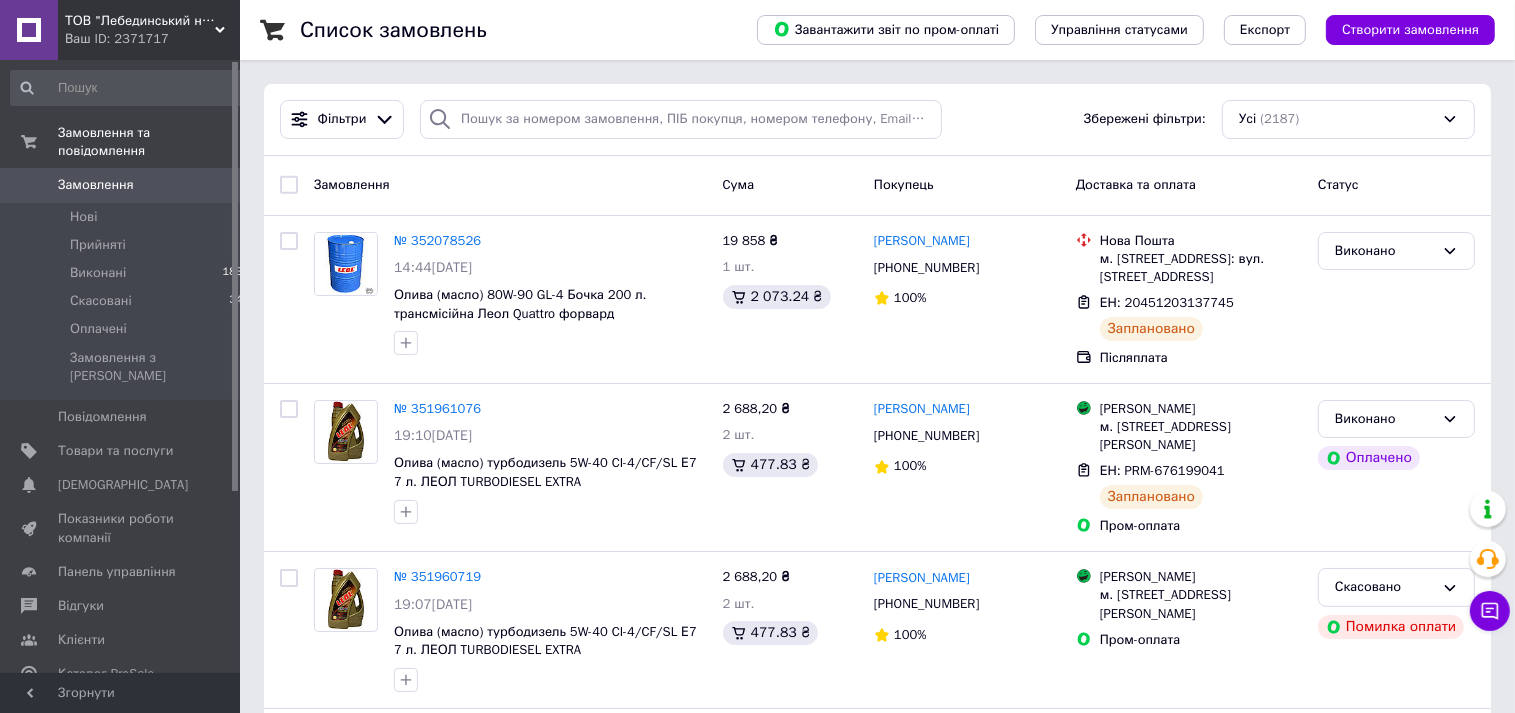 click on "ТОВ "Лебединський нафтомаслозавод"" at bounding box center [140, 21] 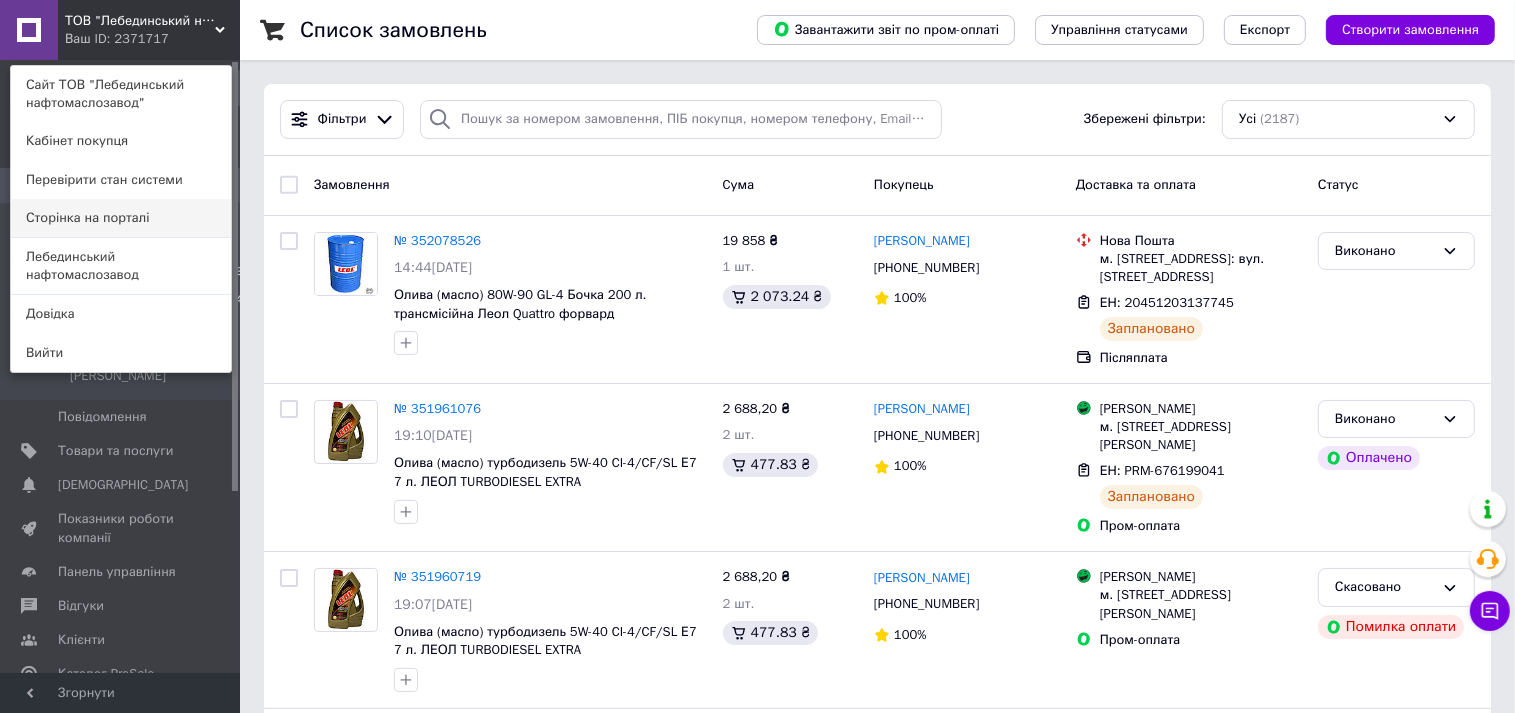 click on "Сторінка на порталі" at bounding box center (121, 218) 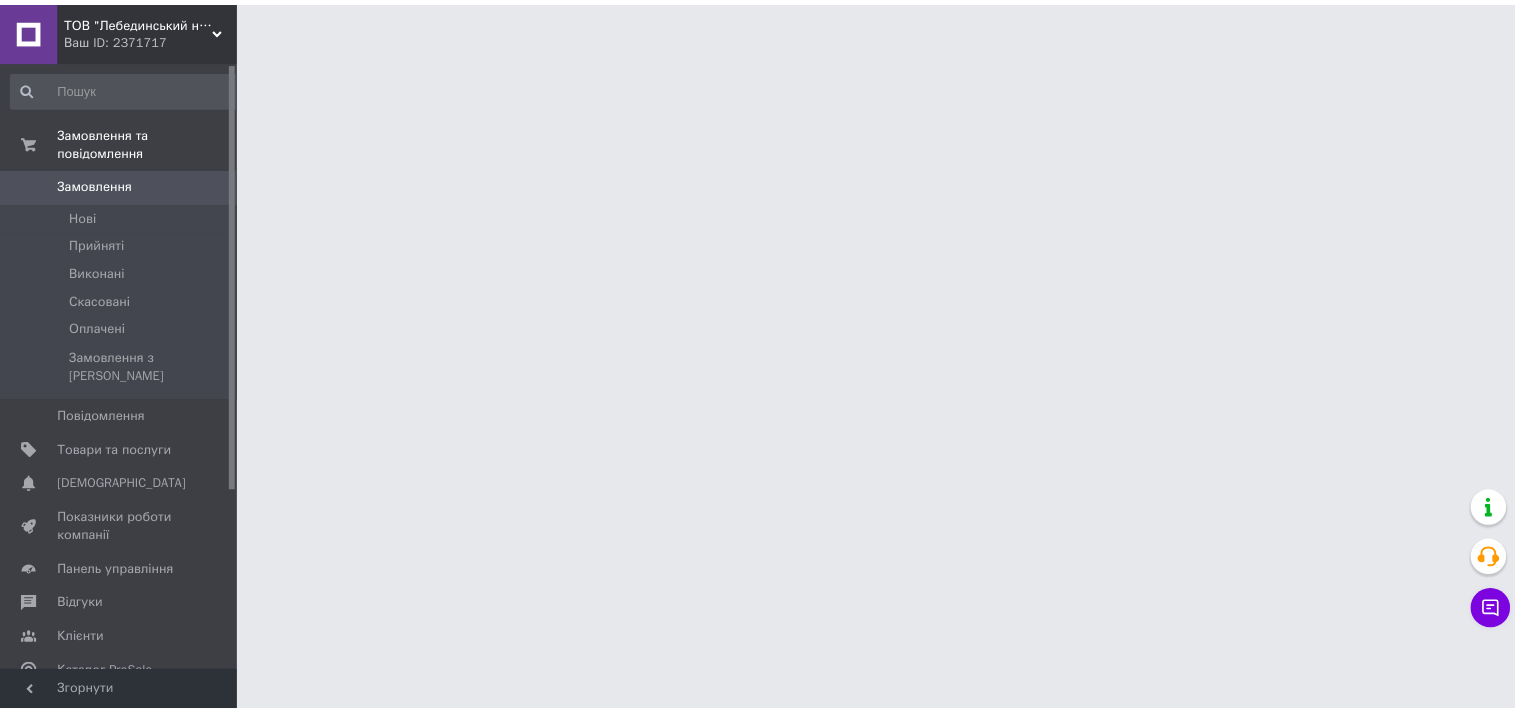 scroll, scrollTop: 0, scrollLeft: 0, axis: both 